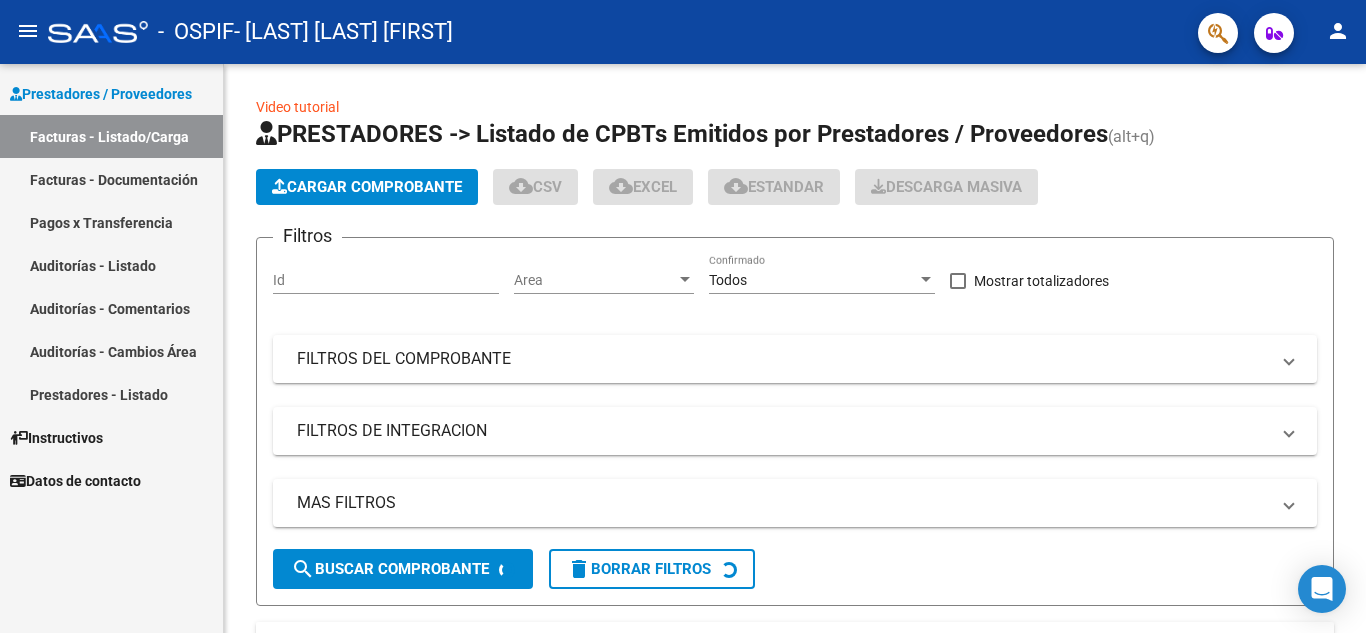 scroll, scrollTop: 0, scrollLeft: 0, axis: both 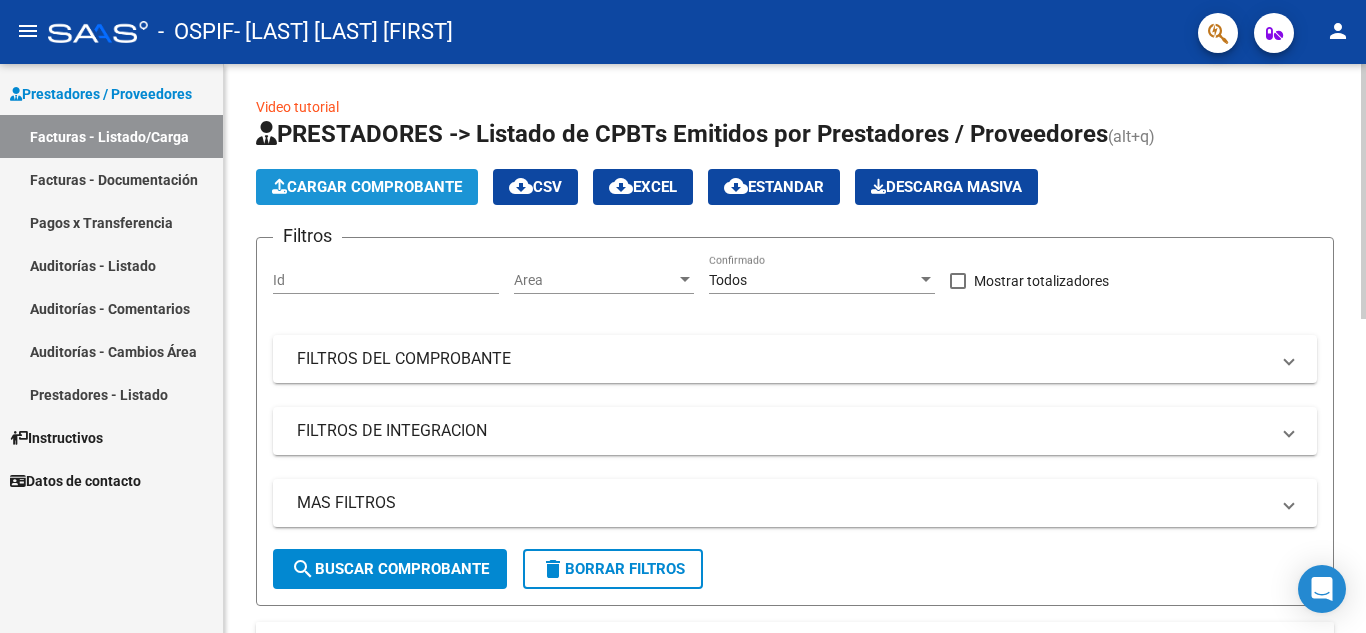 click on "Cargar Comprobante" 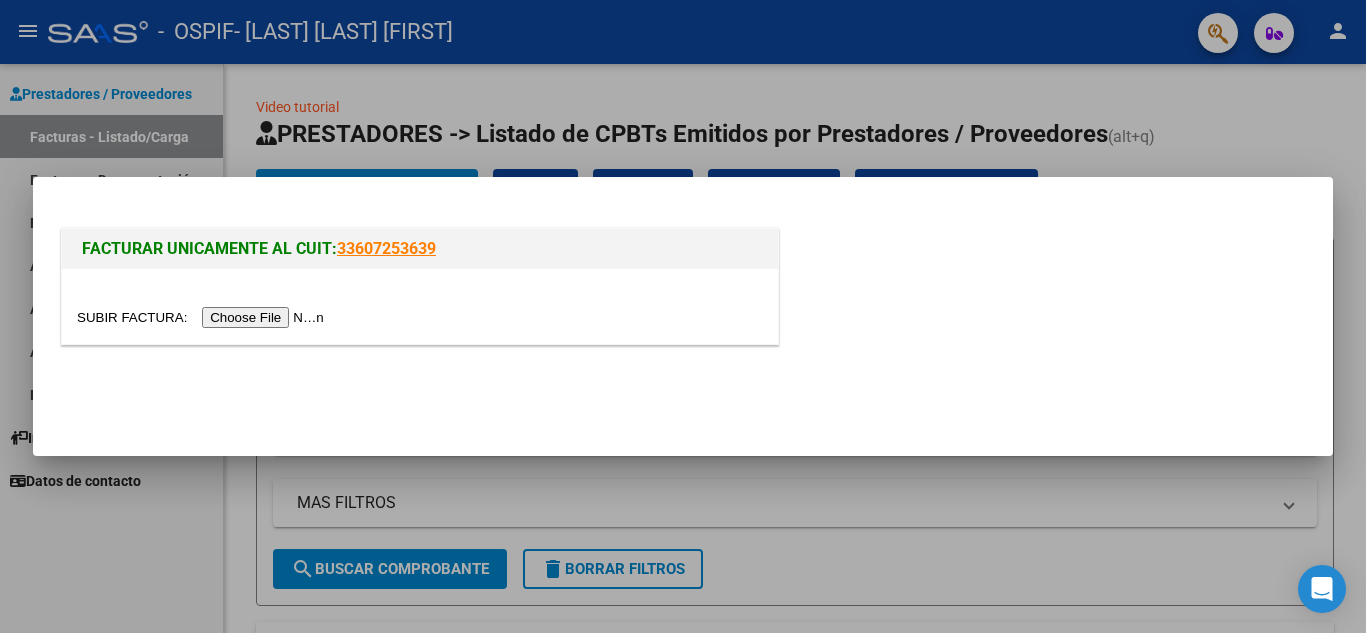 click at bounding box center (203, 317) 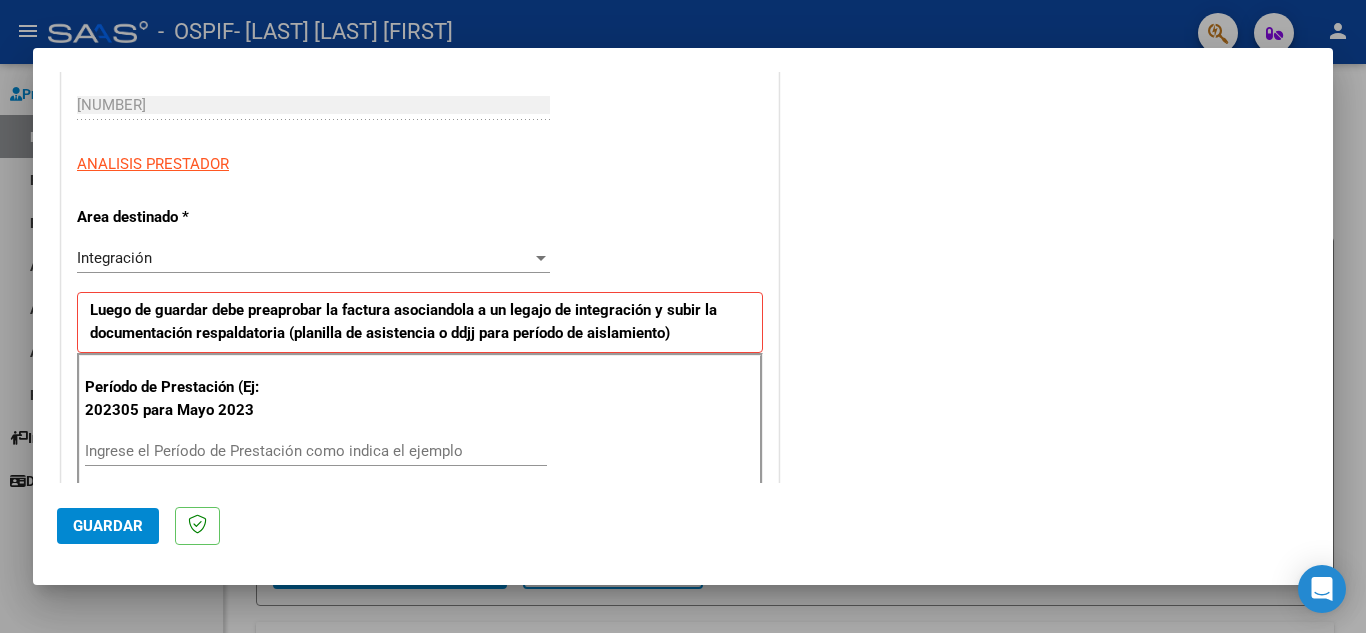scroll, scrollTop: 400, scrollLeft: 0, axis: vertical 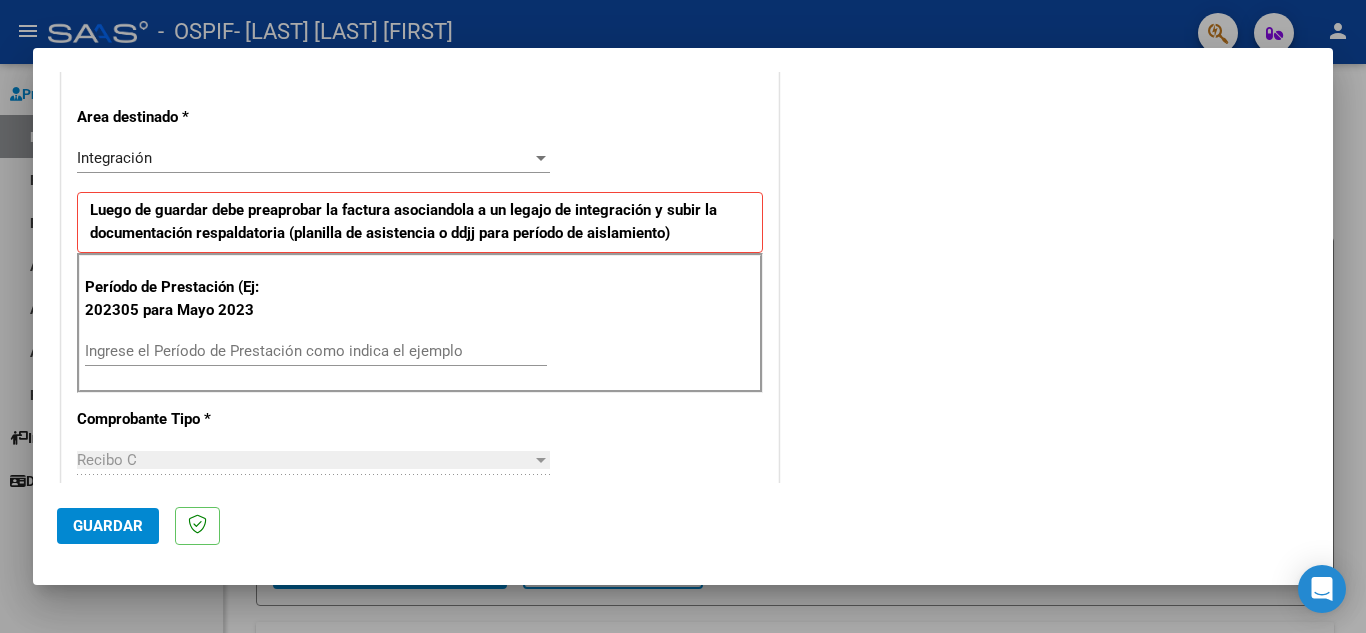 click on "Ingrese el Período de Prestación como indica el ejemplo" at bounding box center [316, 351] 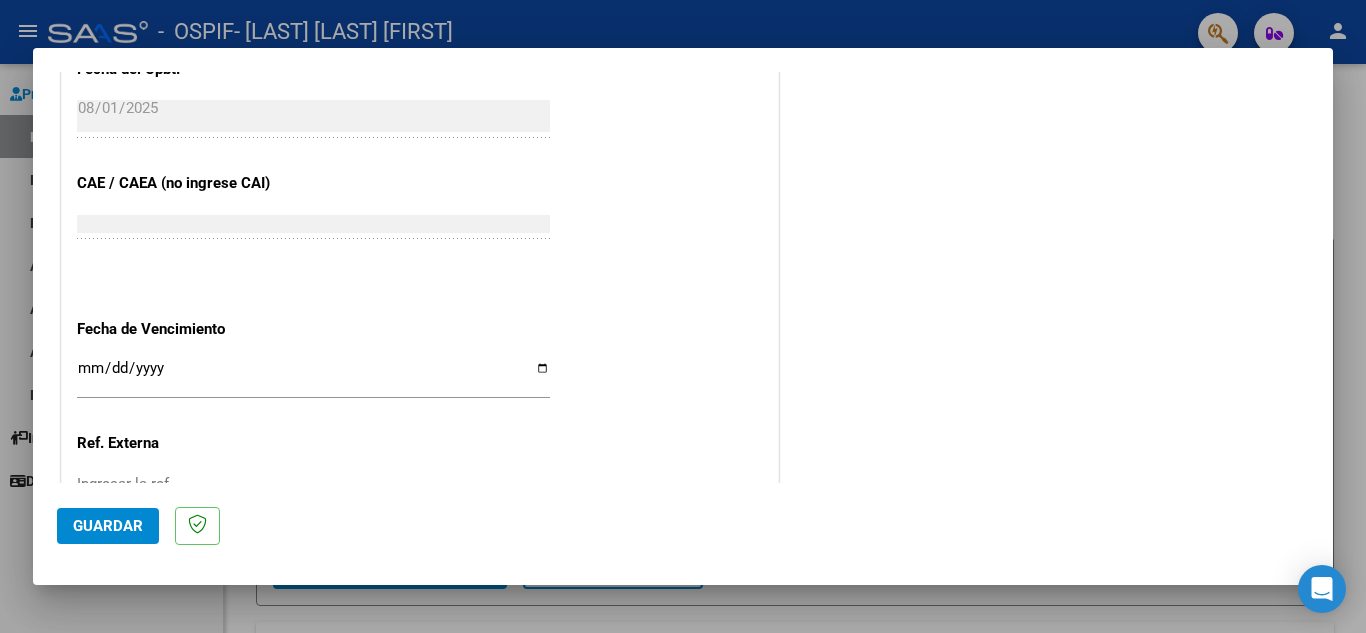 scroll, scrollTop: 1200, scrollLeft: 0, axis: vertical 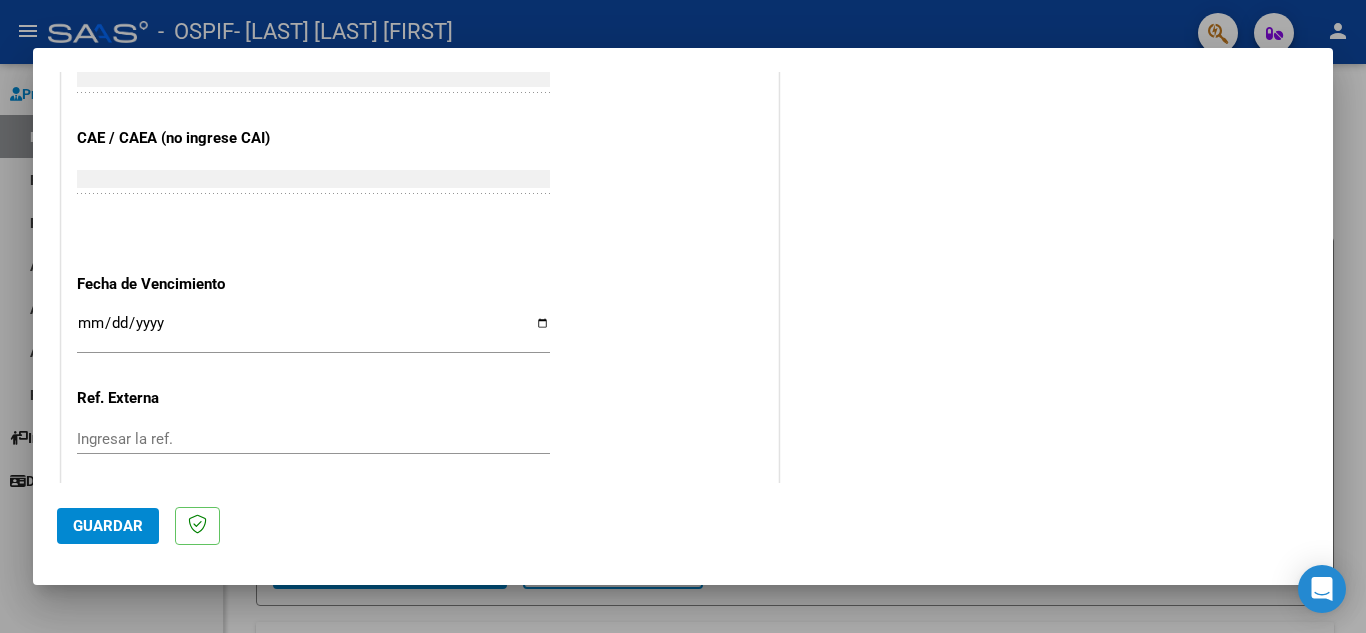 type on "202507" 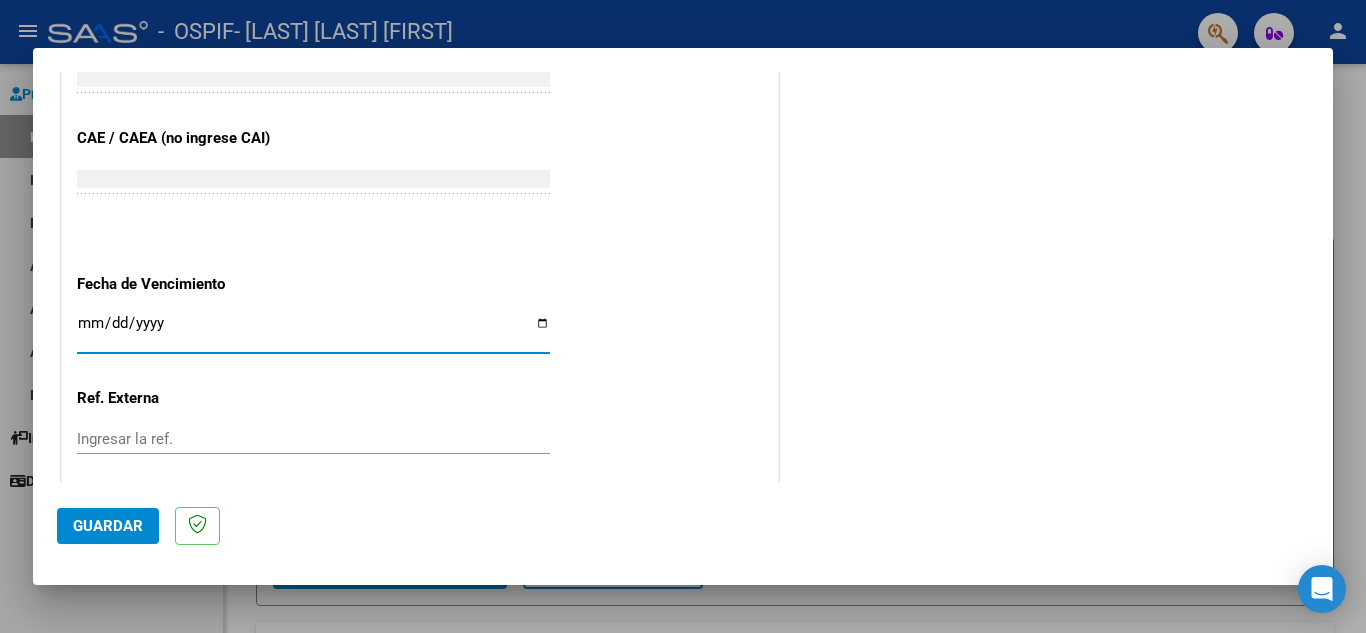 click on "Ingresar la fecha" at bounding box center [313, 331] 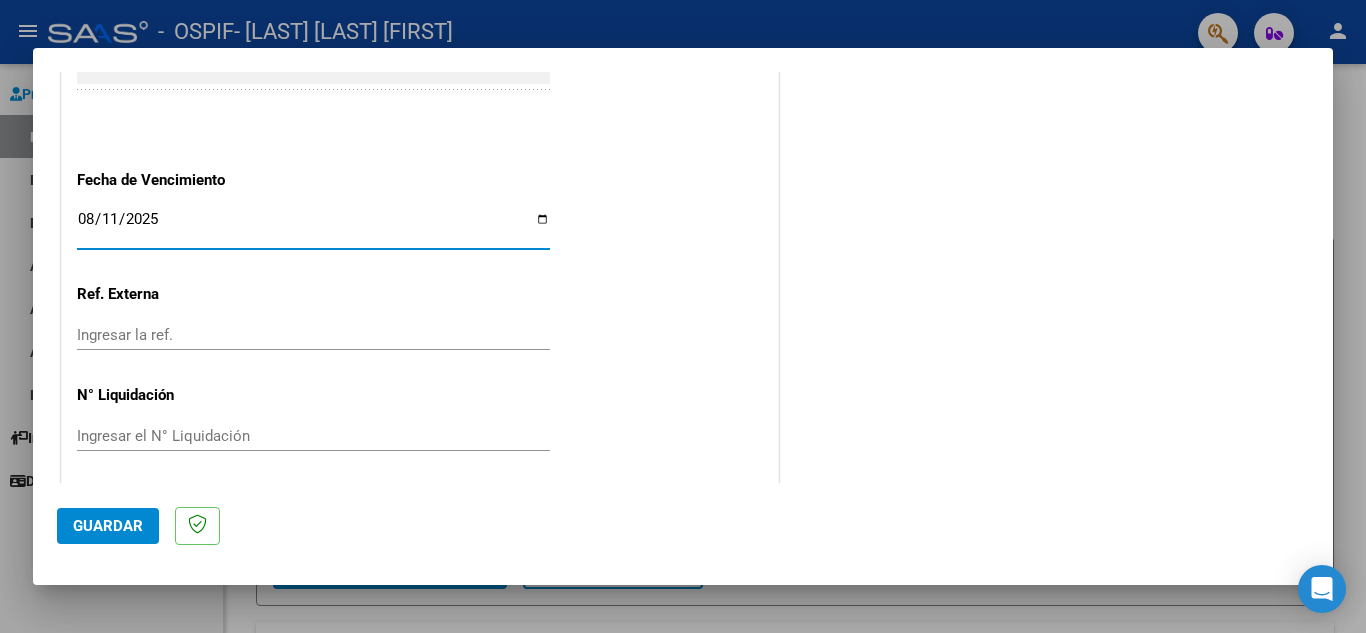 scroll, scrollTop: 1311, scrollLeft: 0, axis: vertical 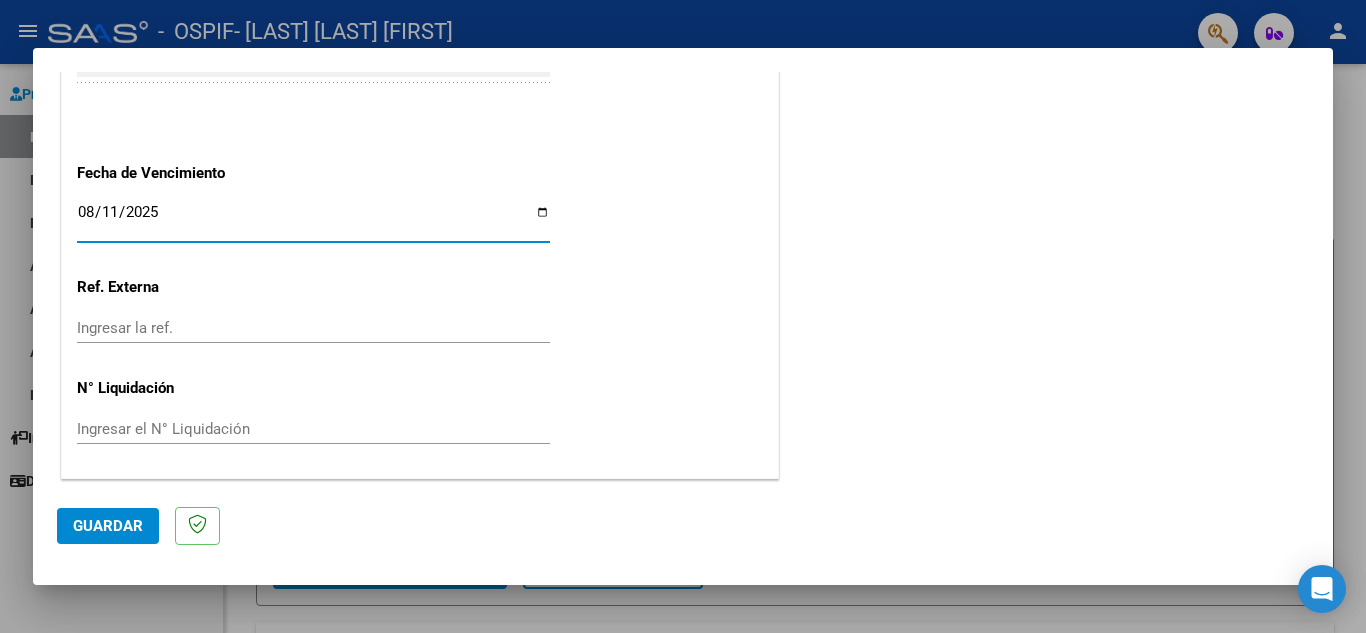 click on "Guardar" 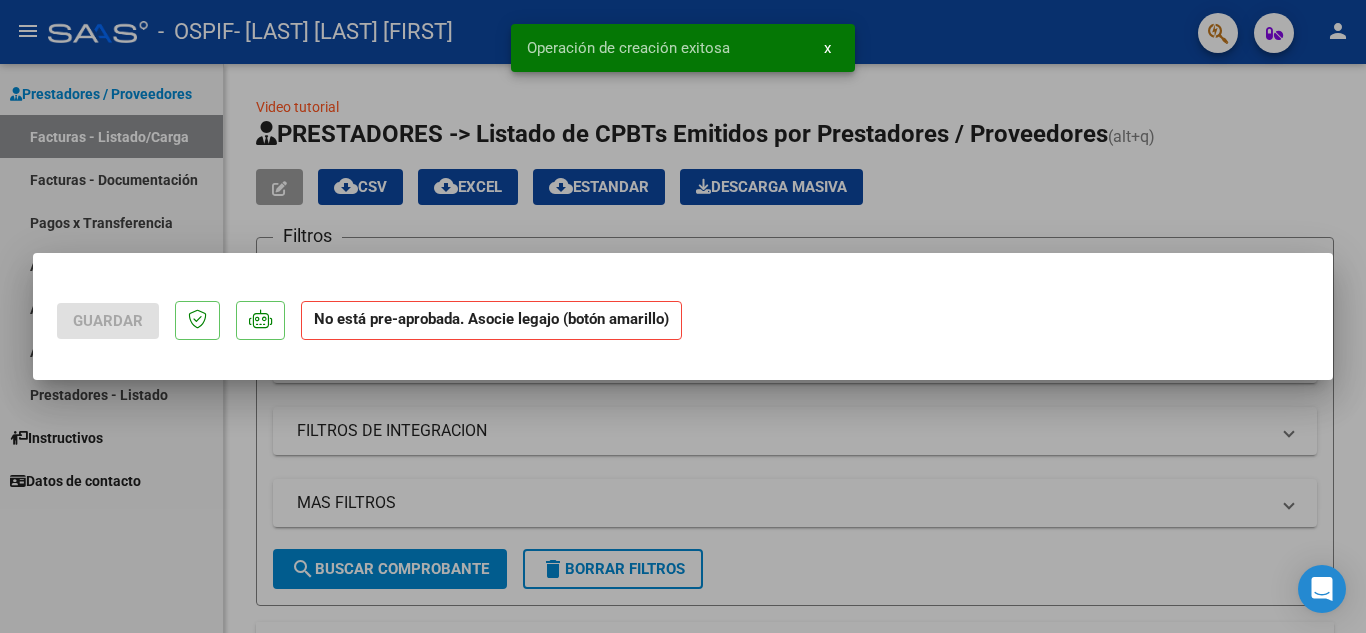 scroll, scrollTop: 0, scrollLeft: 0, axis: both 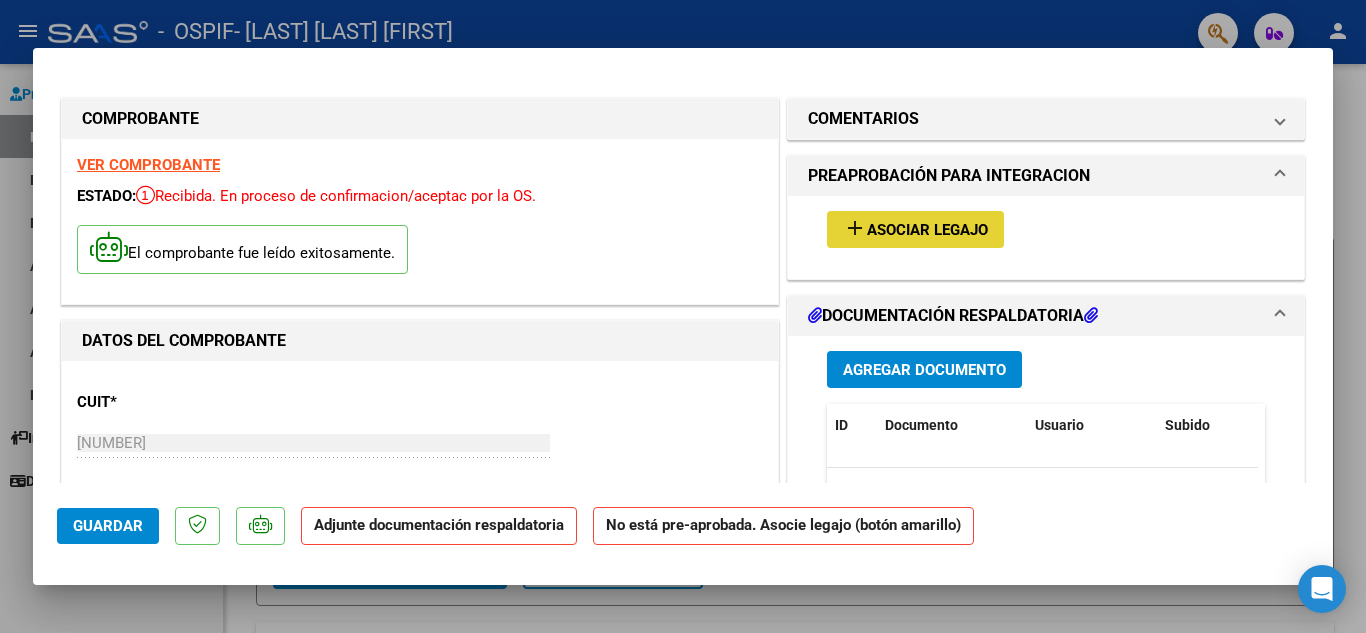 click on "Asociar Legajo" at bounding box center [927, 230] 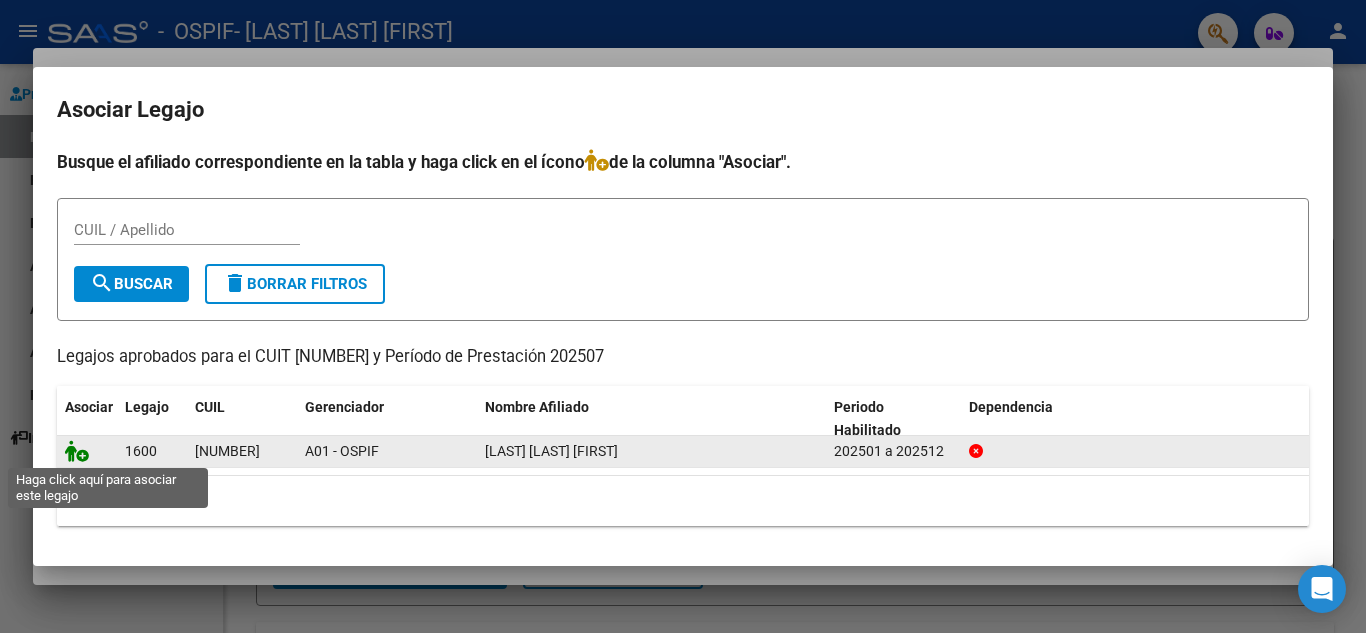 click 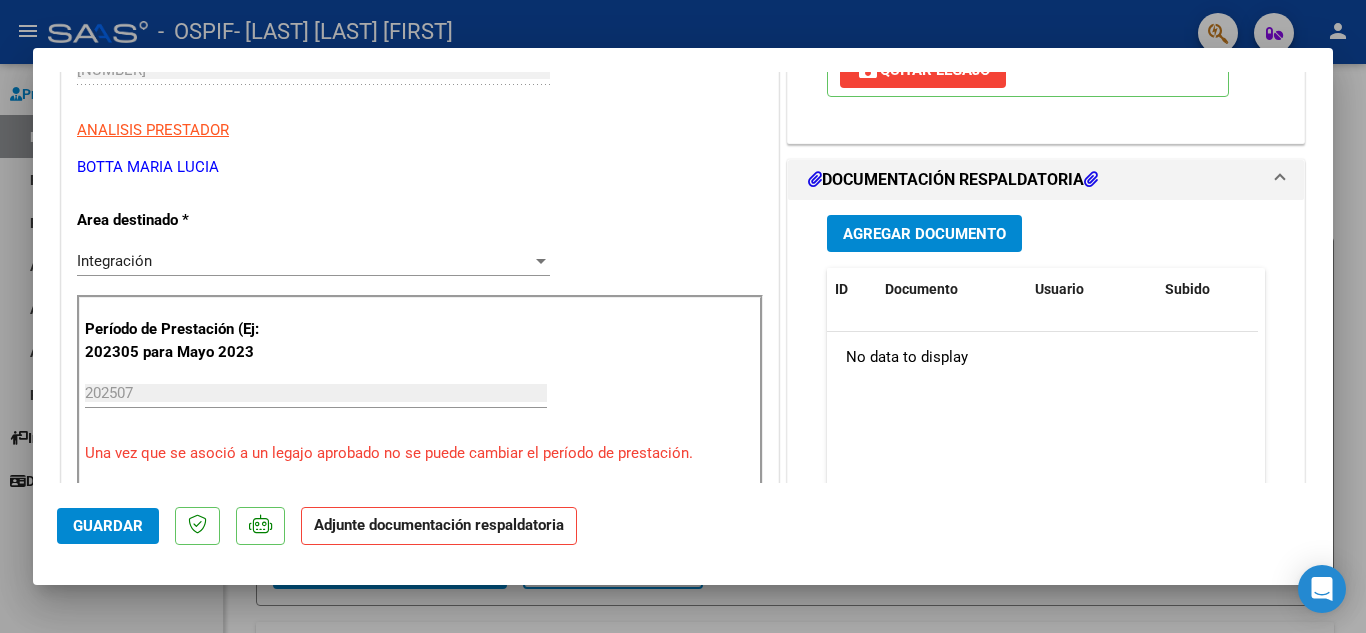 scroll, scrollTop: 400, scrollLeft: 0, axis: vertical 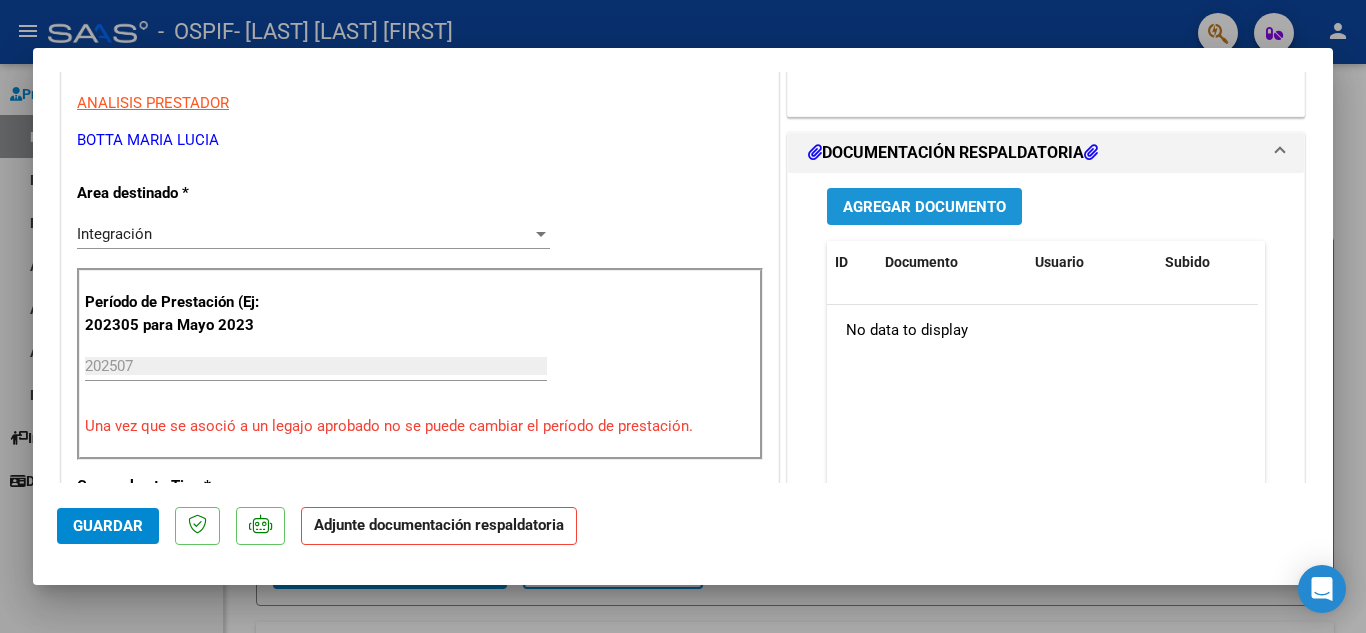 click on "Agregar Documento" at bounding box center [924, 207] 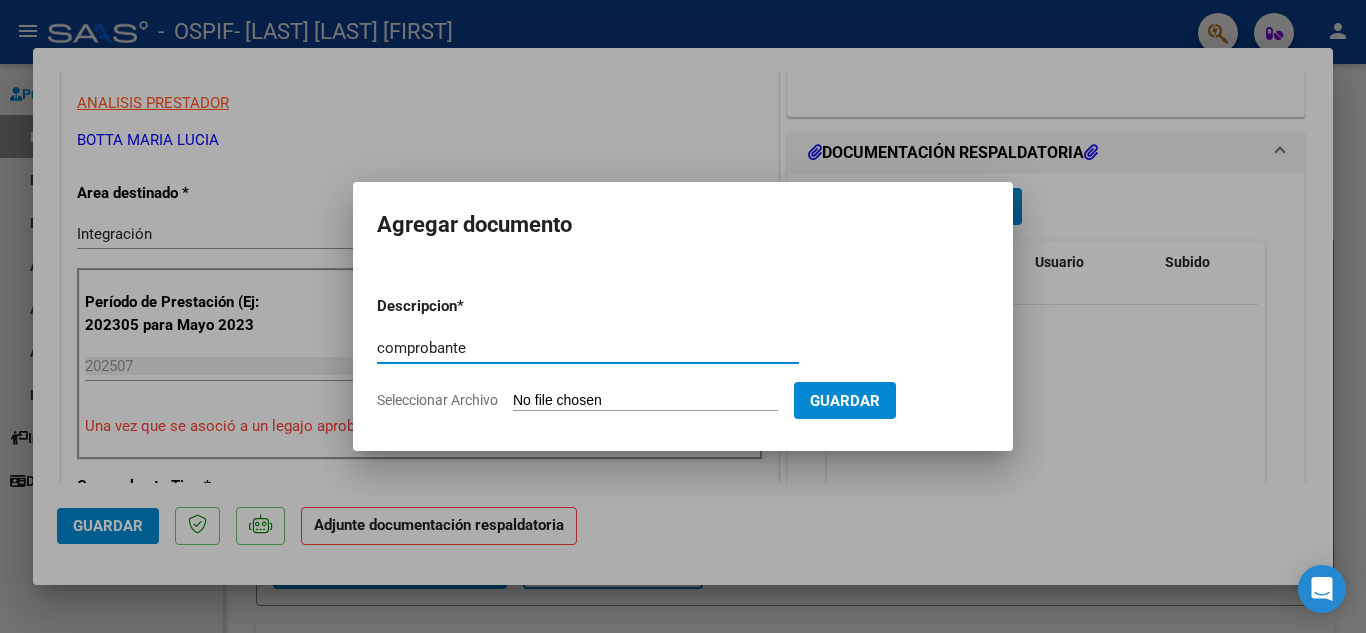 type on "comprobante" 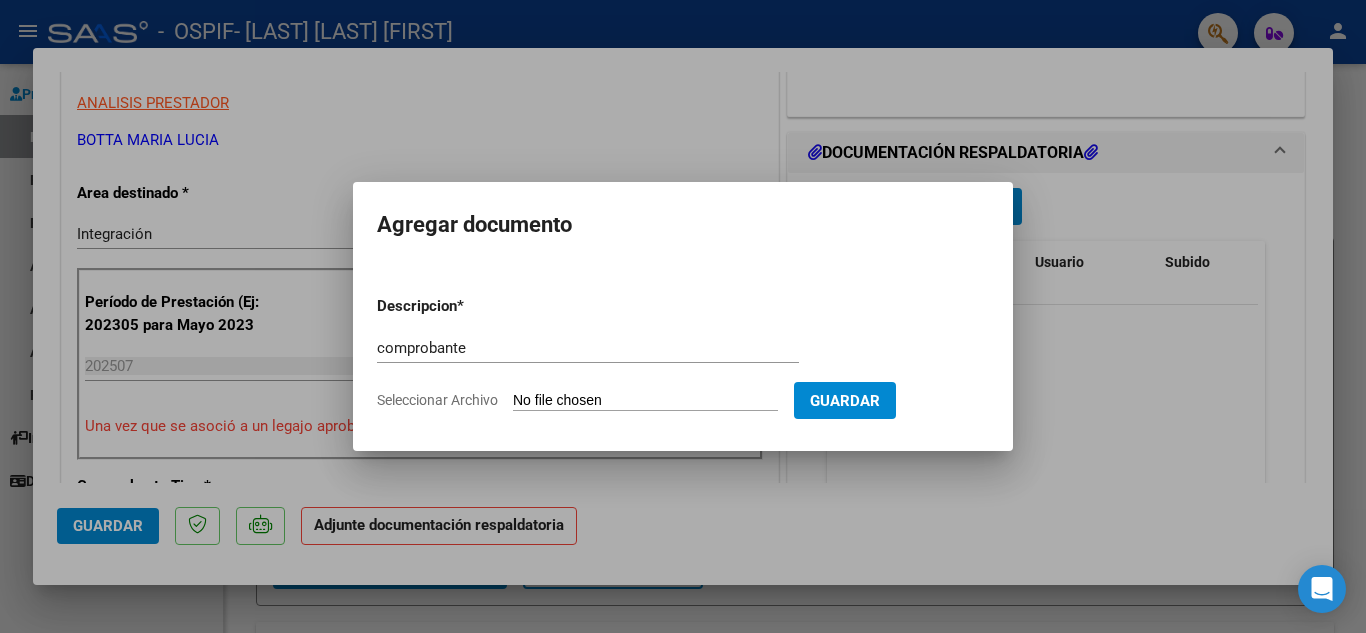 click on "Seleccionar Archivo" at bounding box center [645, 401] 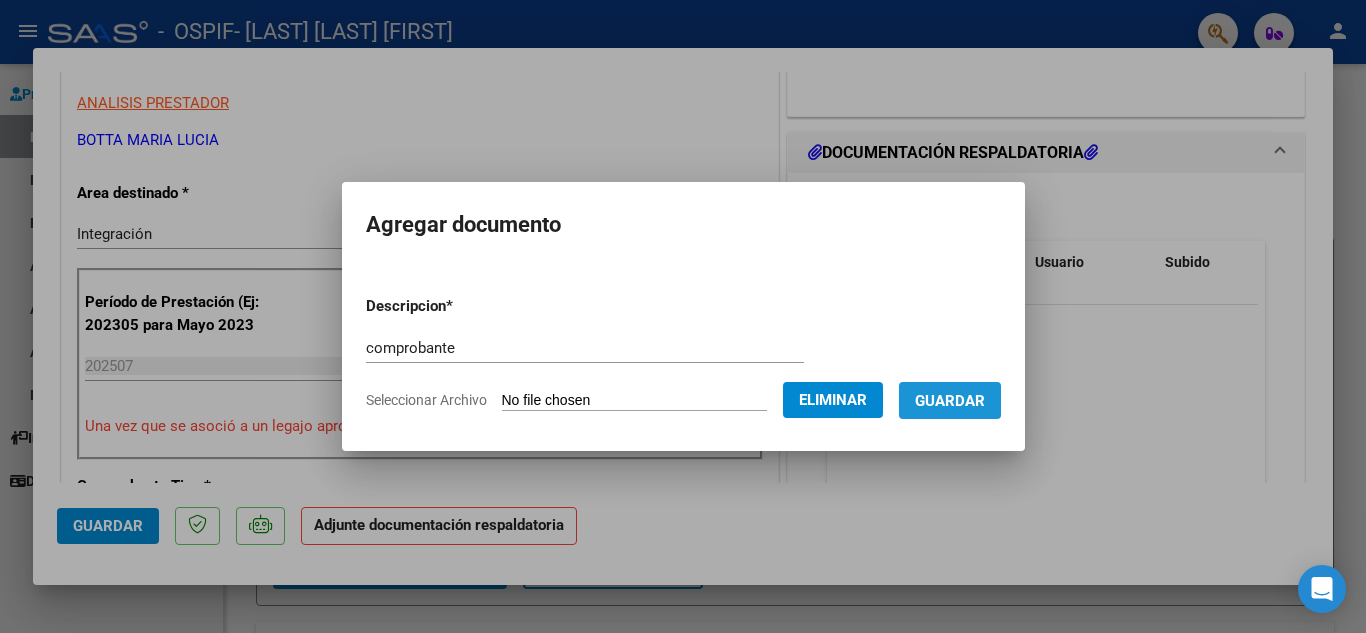 click on "Guardar" at bounding box center (950, 400) 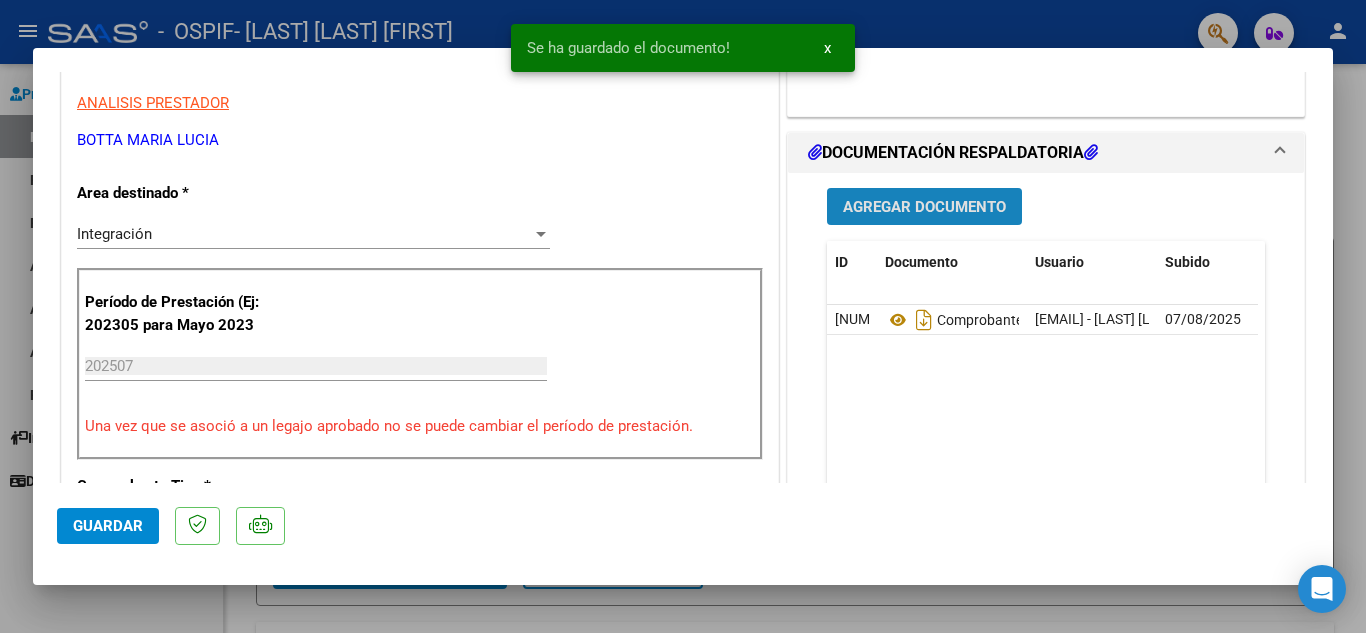 click on "Agregar Documento" at bounding box center [924, 207] 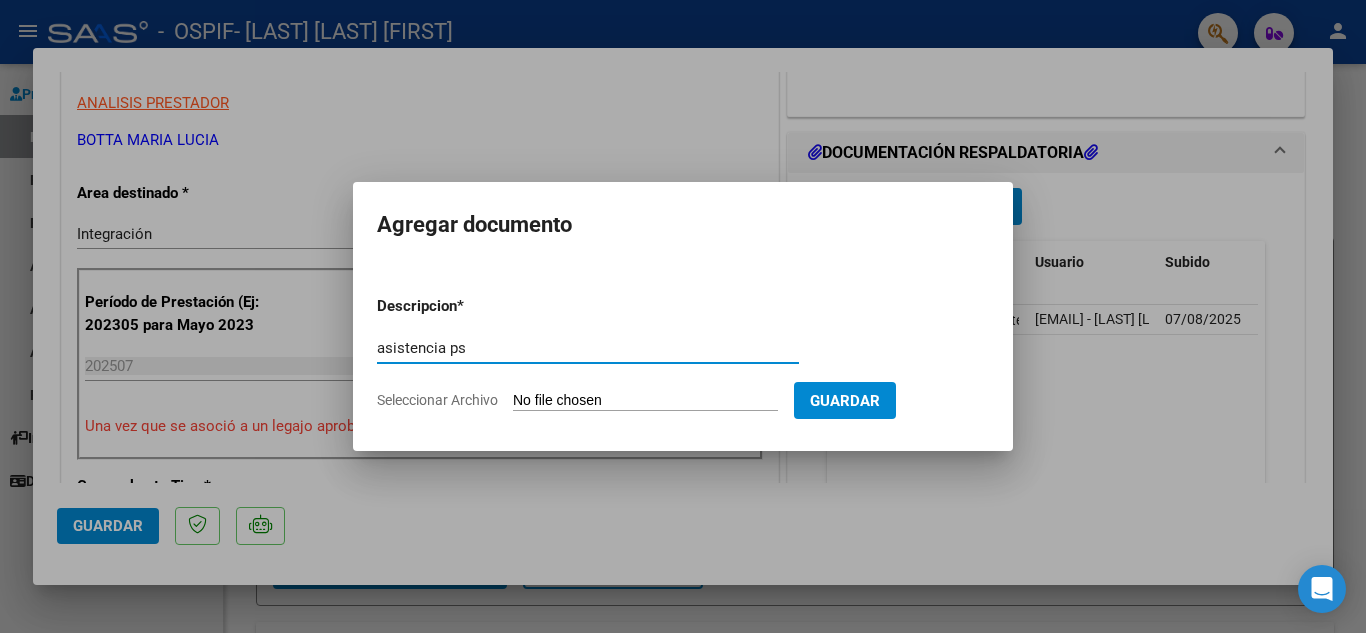 type on "asistencia ps" 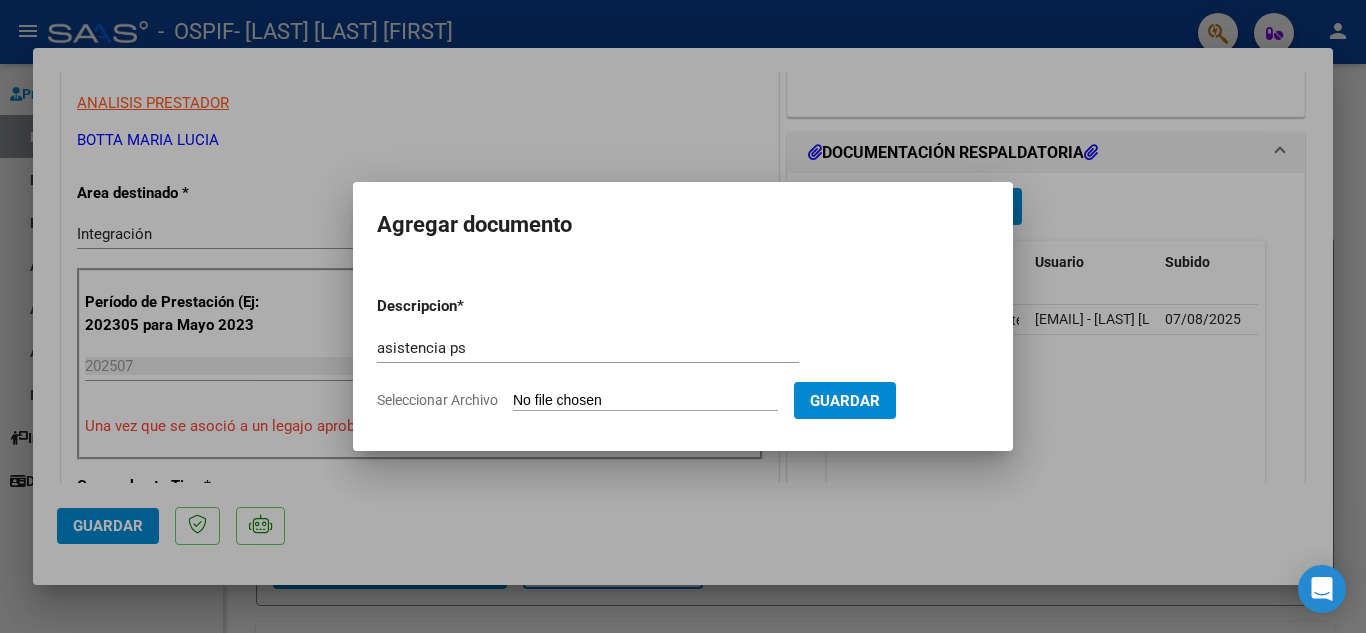 type on "C:\fakepath\[NAME] ps.pdf" 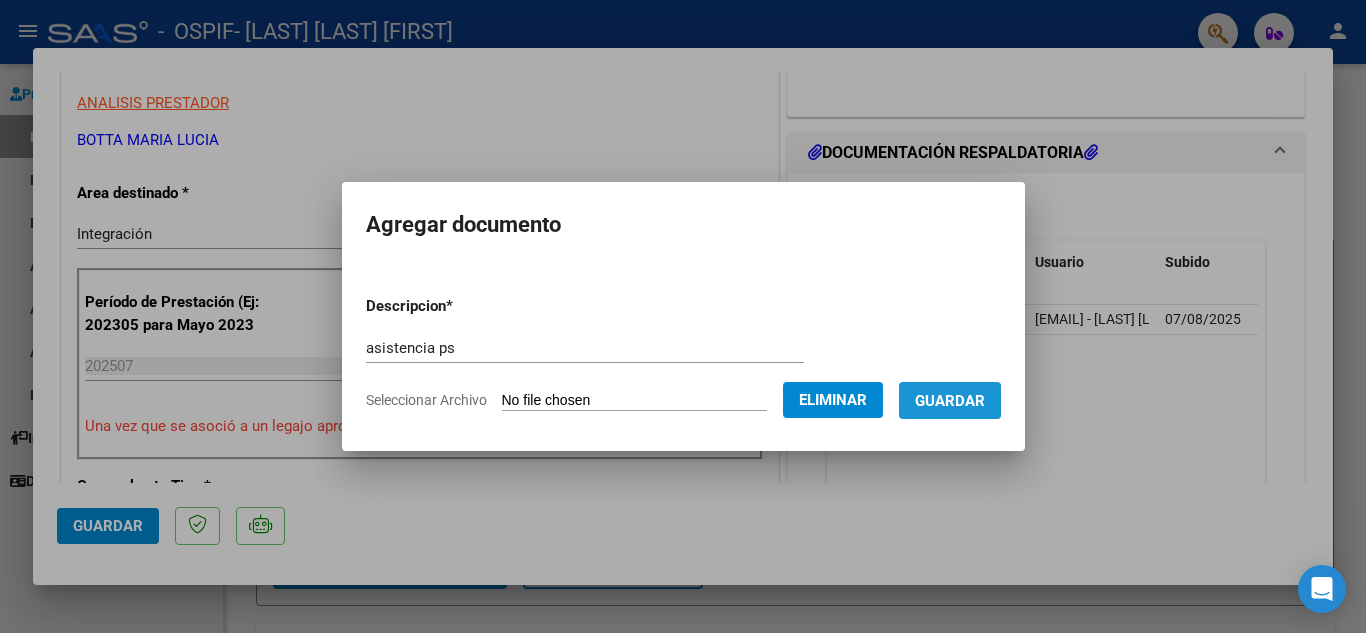 click on "Guardar" at bounding box center (950, 401) 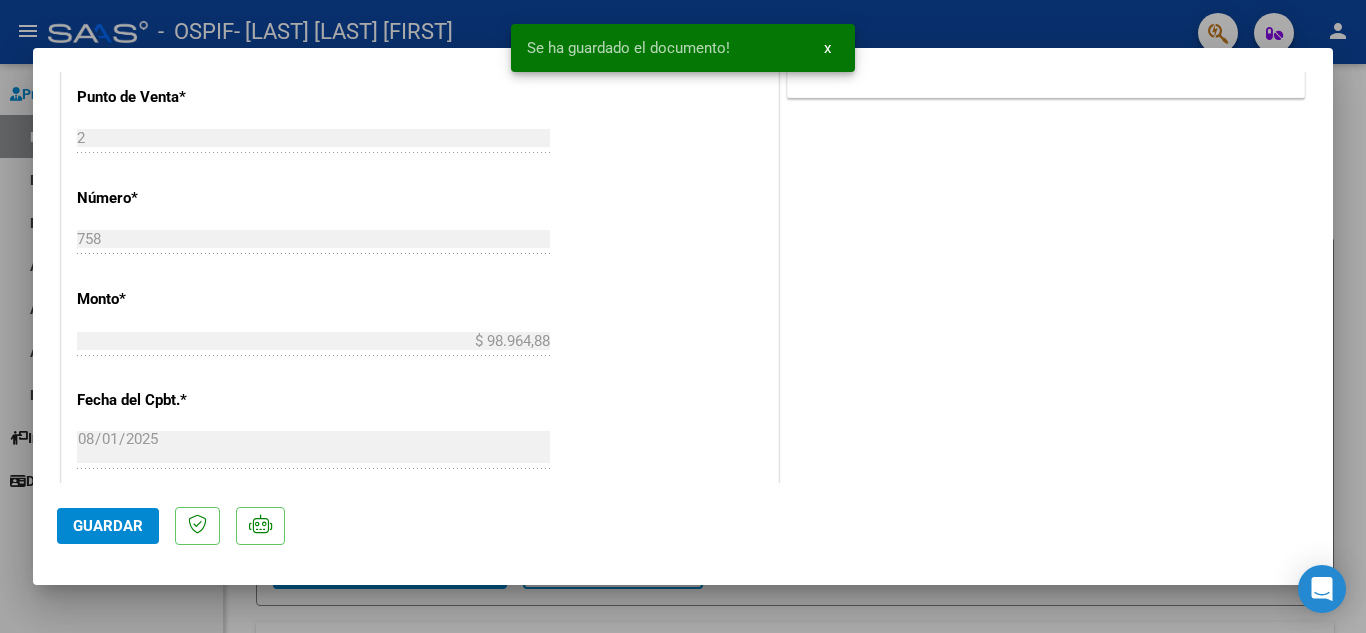 scroll, scrollTop: 900, scrollLeft: 0, axis: vertical 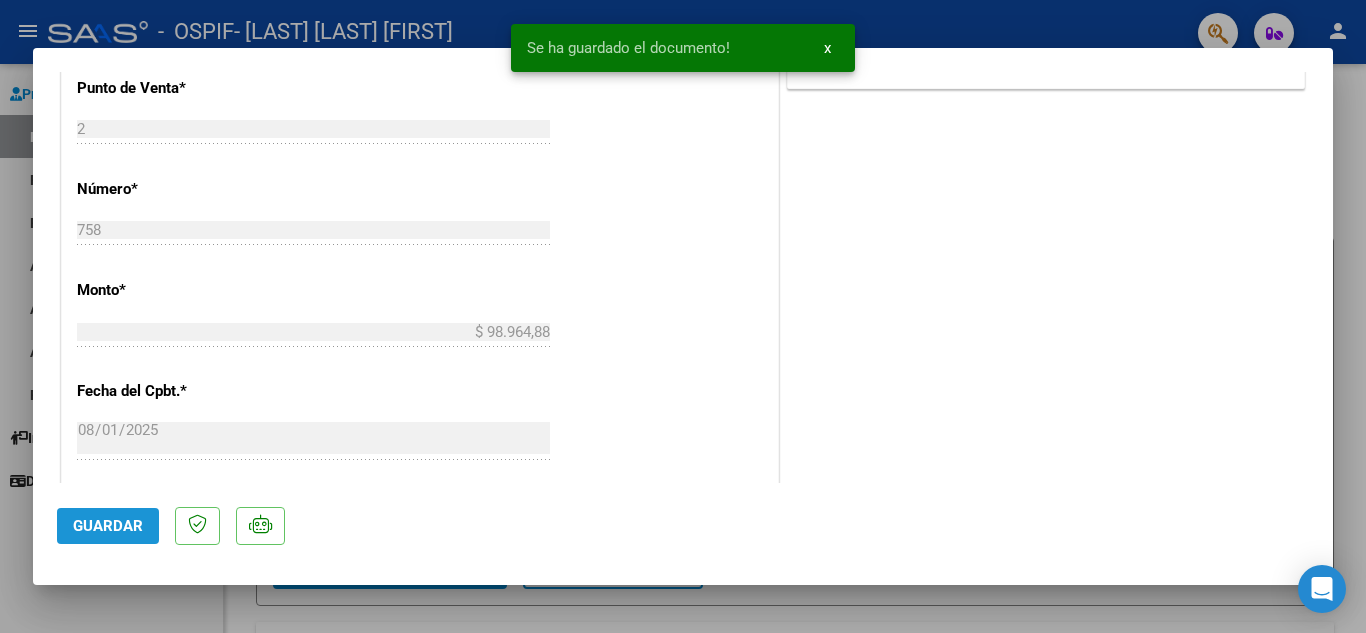 click on "Guardar" 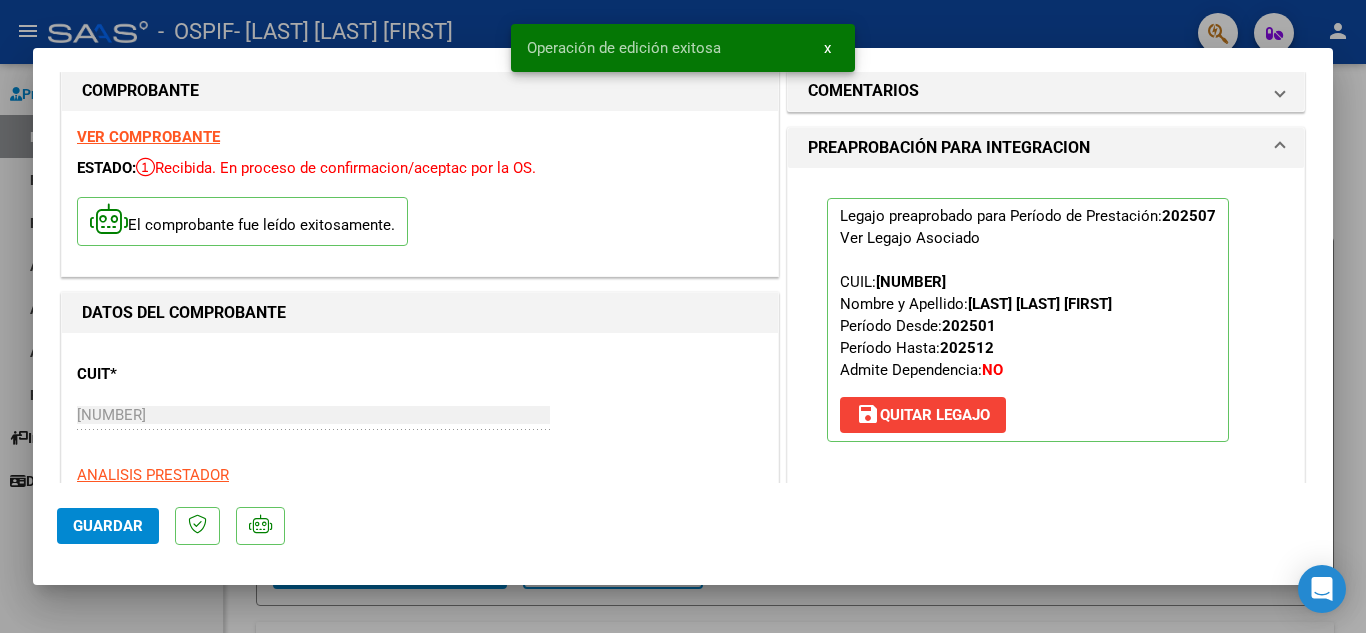 scroll, scrollTop: 0, scrollLeft: 0, axis: both 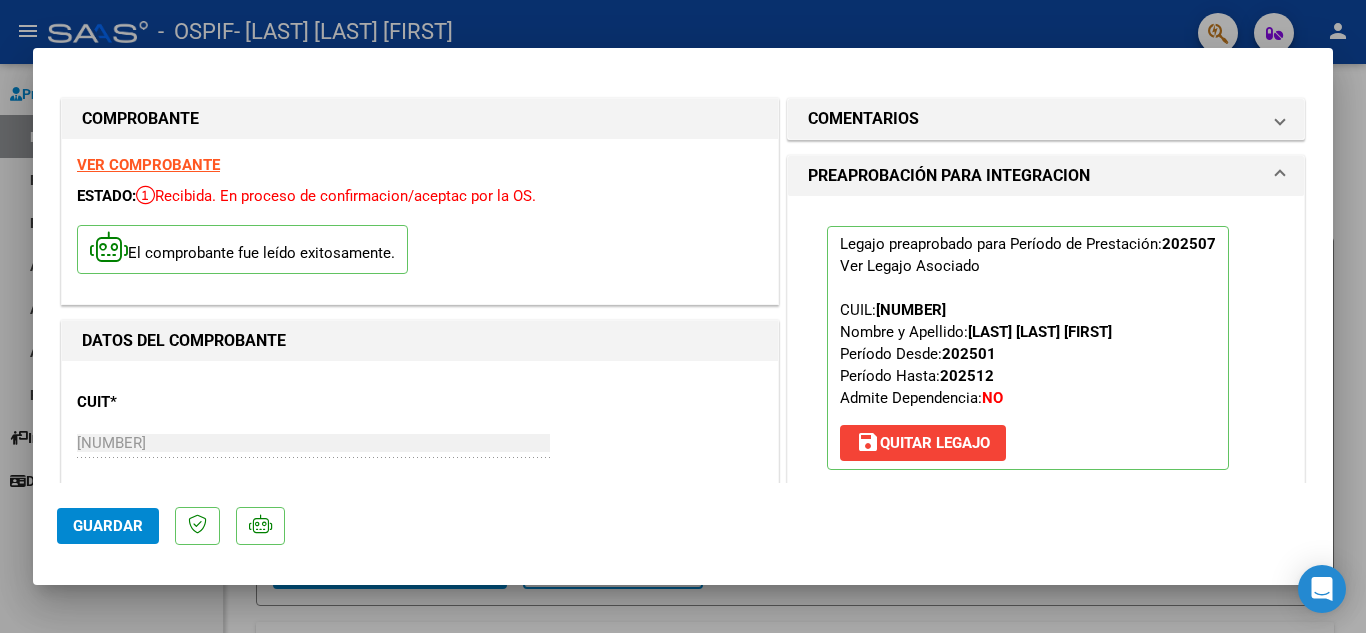 click at bounding box center (683, 316) 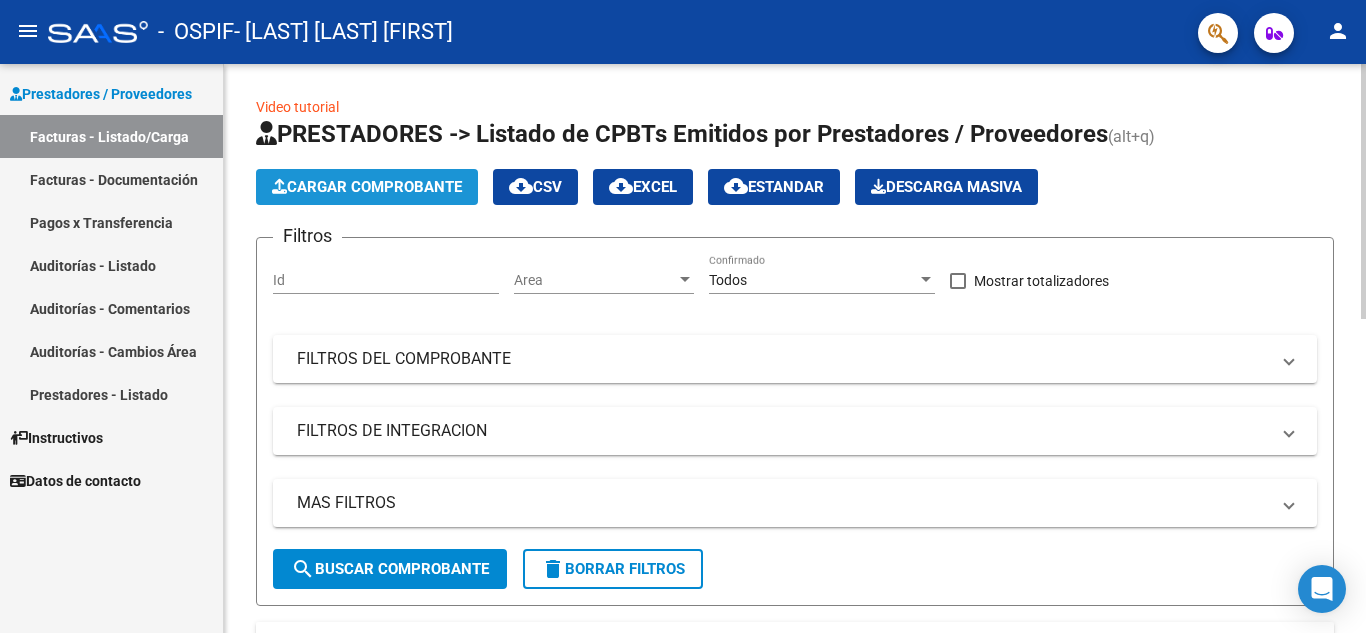 click on "Cargar Comprobante" 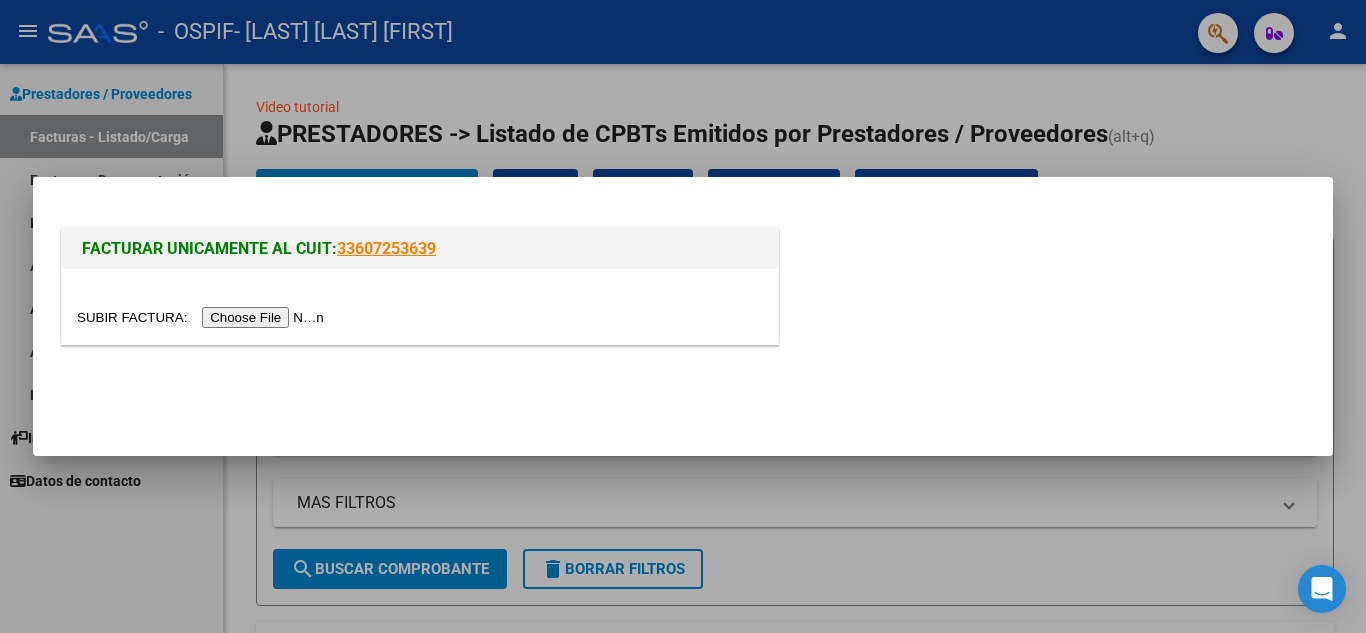 click at bounding box center [203, 317] 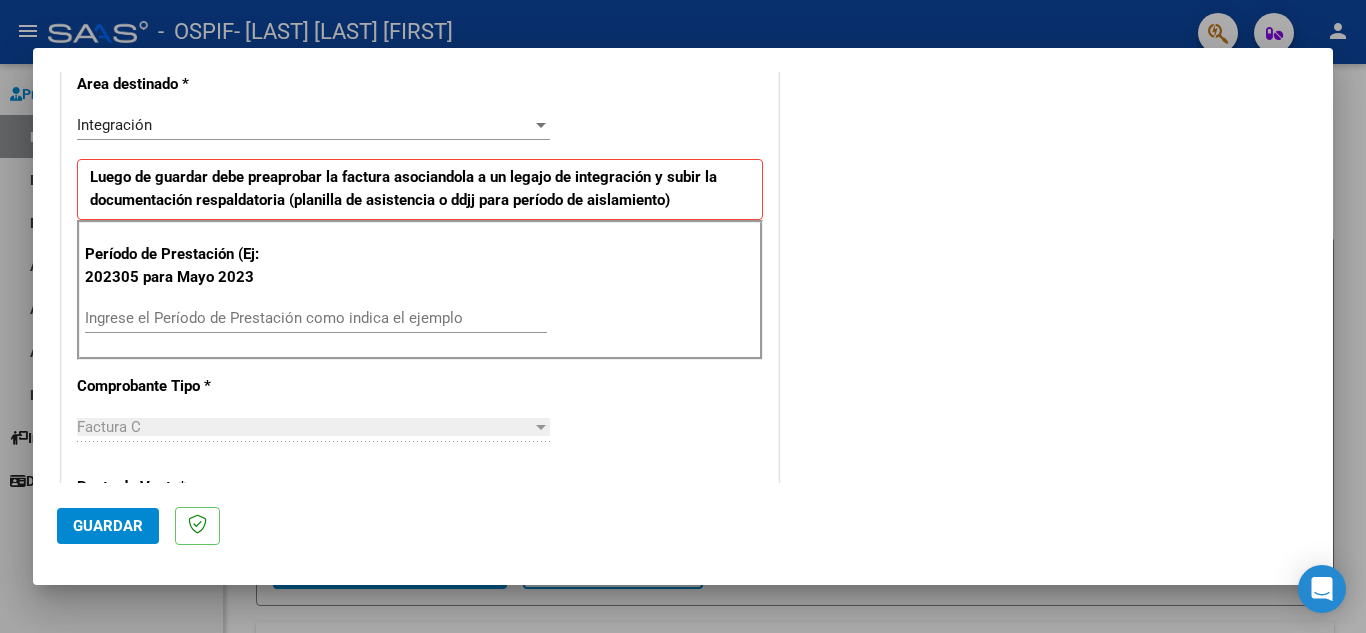 scroll, scrollTop: 500, scrollLeft: 0, axis: vertical 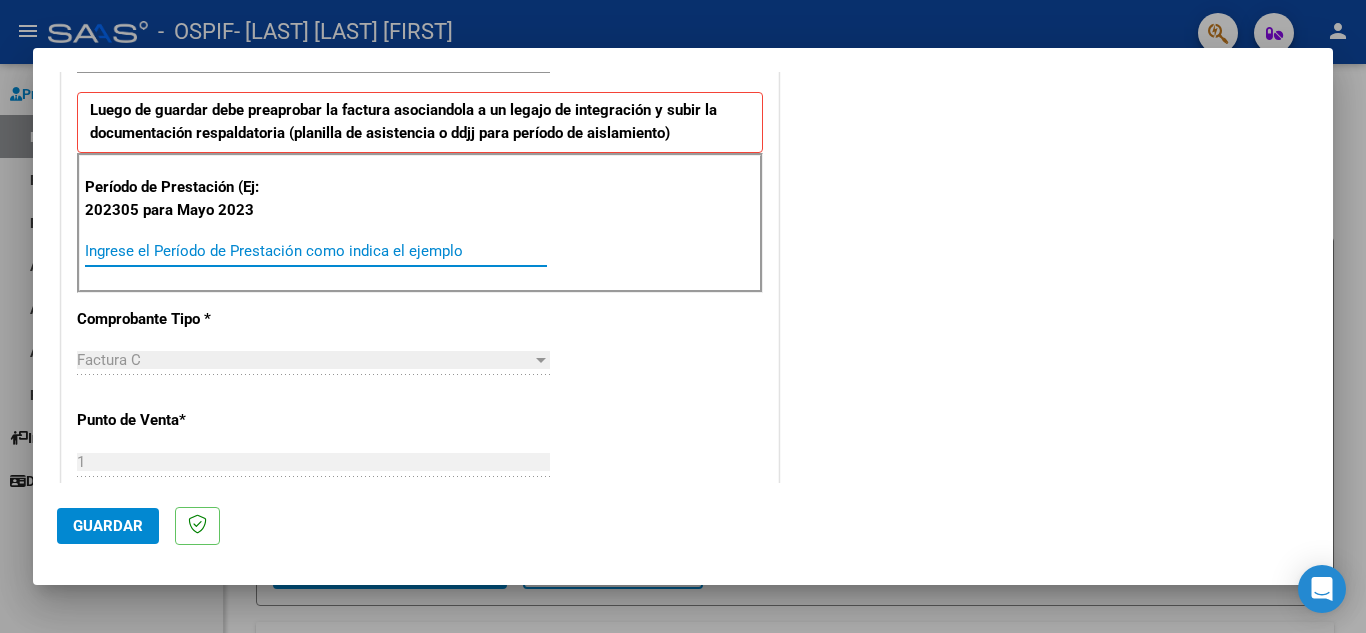 click on "Ingrese el Período de Prestación como indica el ejemplo" at bounding box center (316, 251) 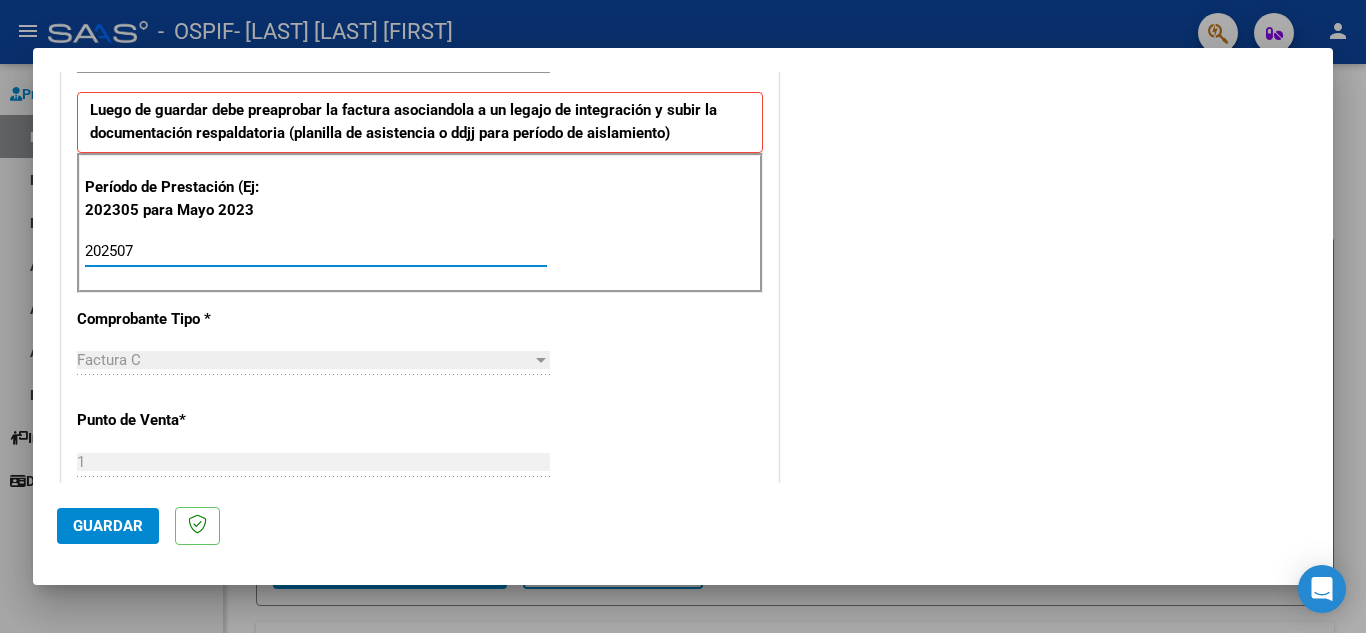 type on "202507" 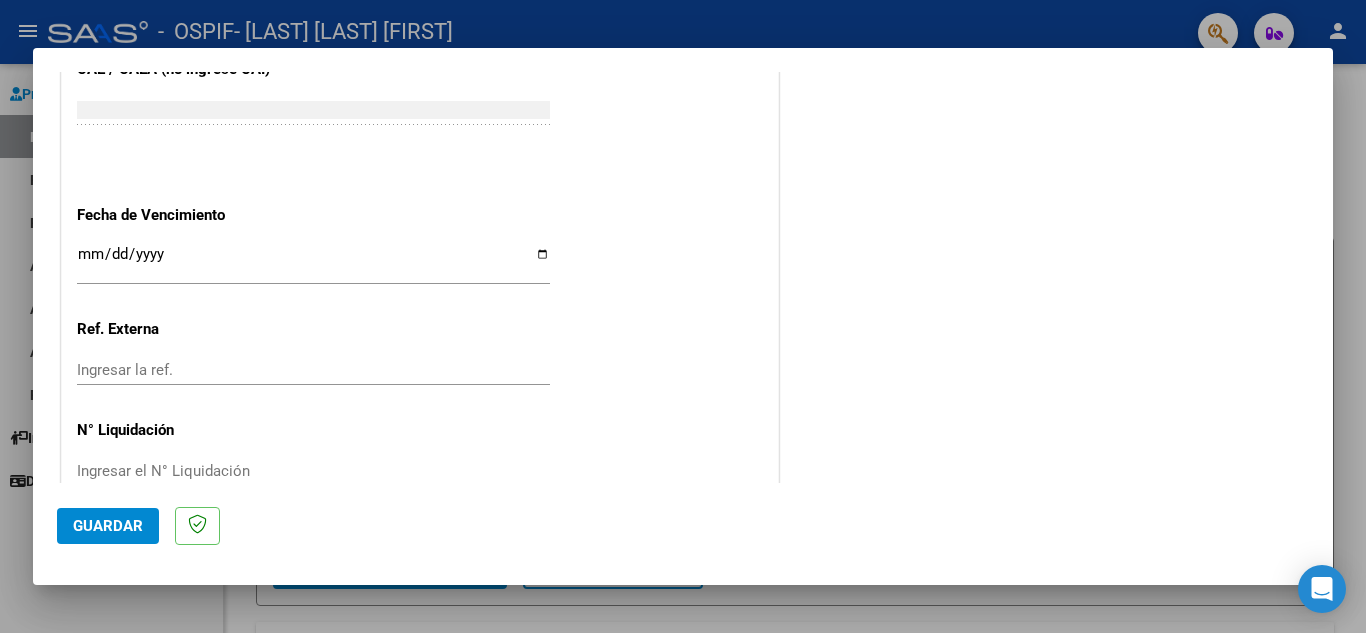 scroll, scrollTop: 1300, scrollLeft: 0, axis: vertical 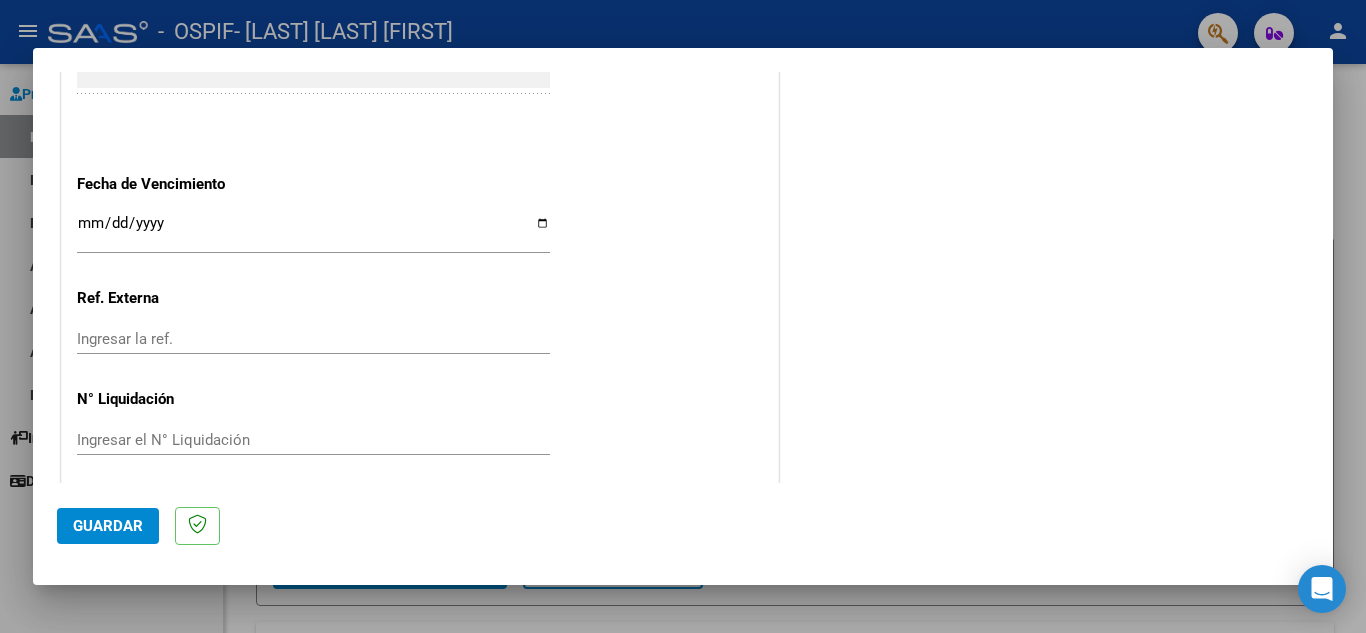 click on "Ingresar la fecha" at bounding box center [313, 231] 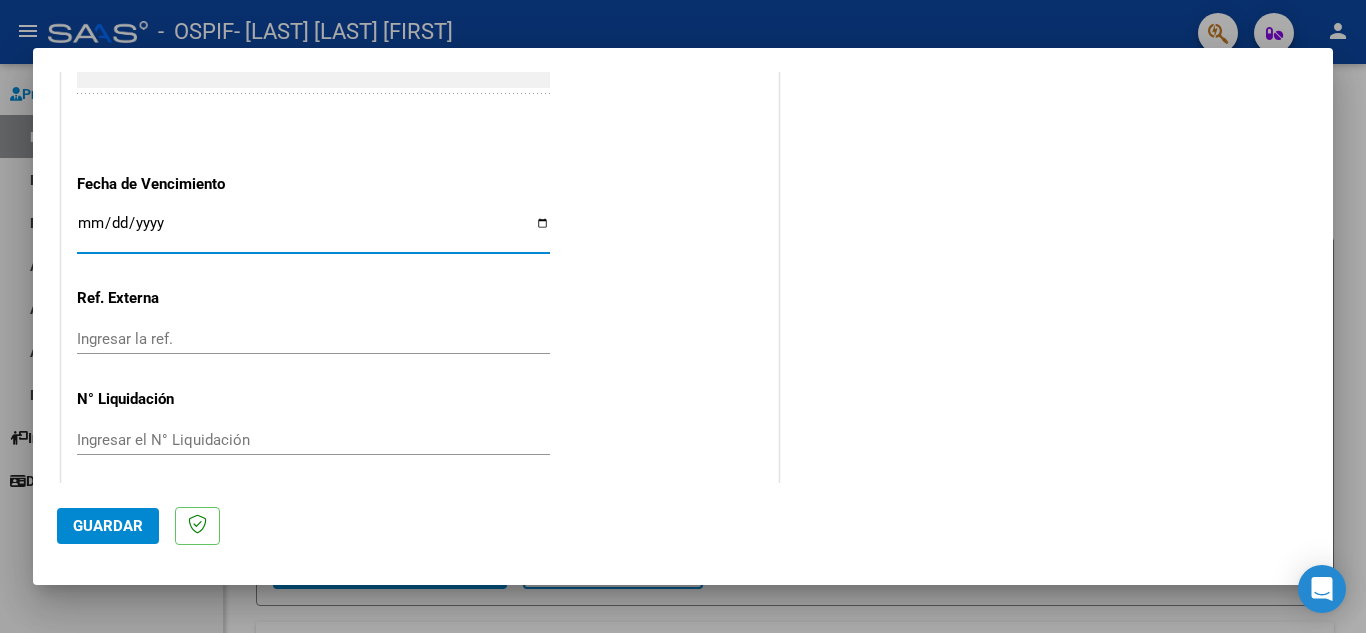 type on "2025-08-11" 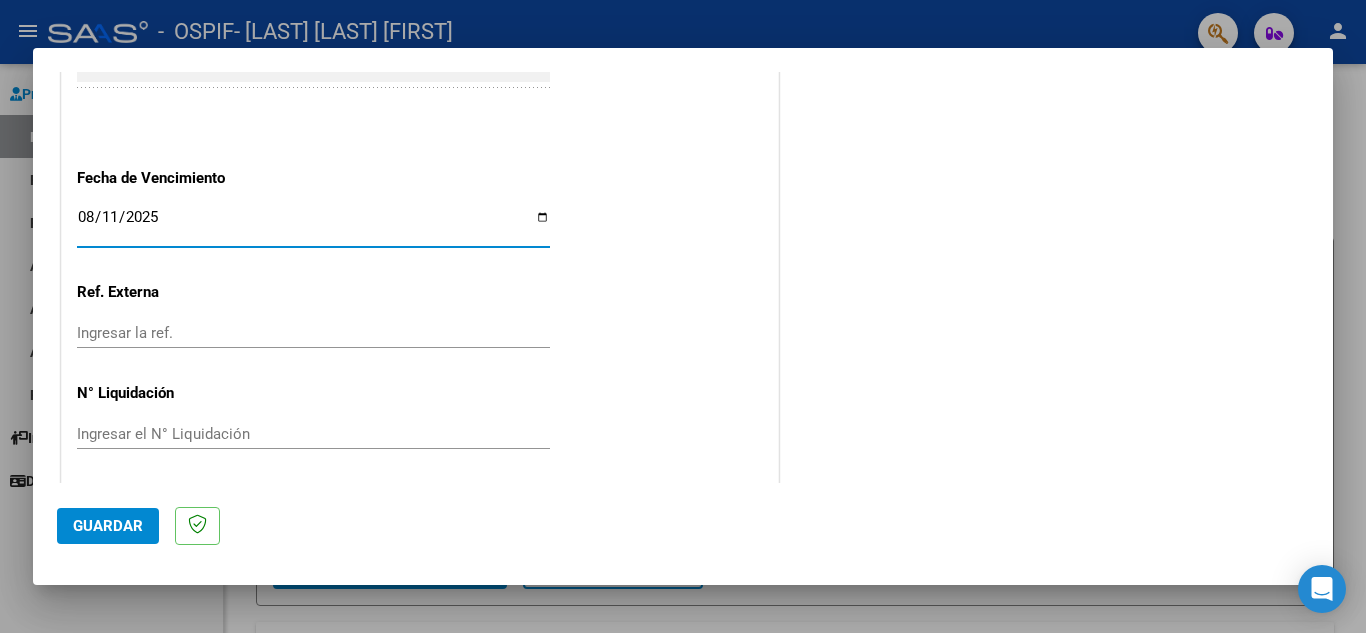 scroll, scrollTop: 1311, scrollLeft: 0, axis: vertical 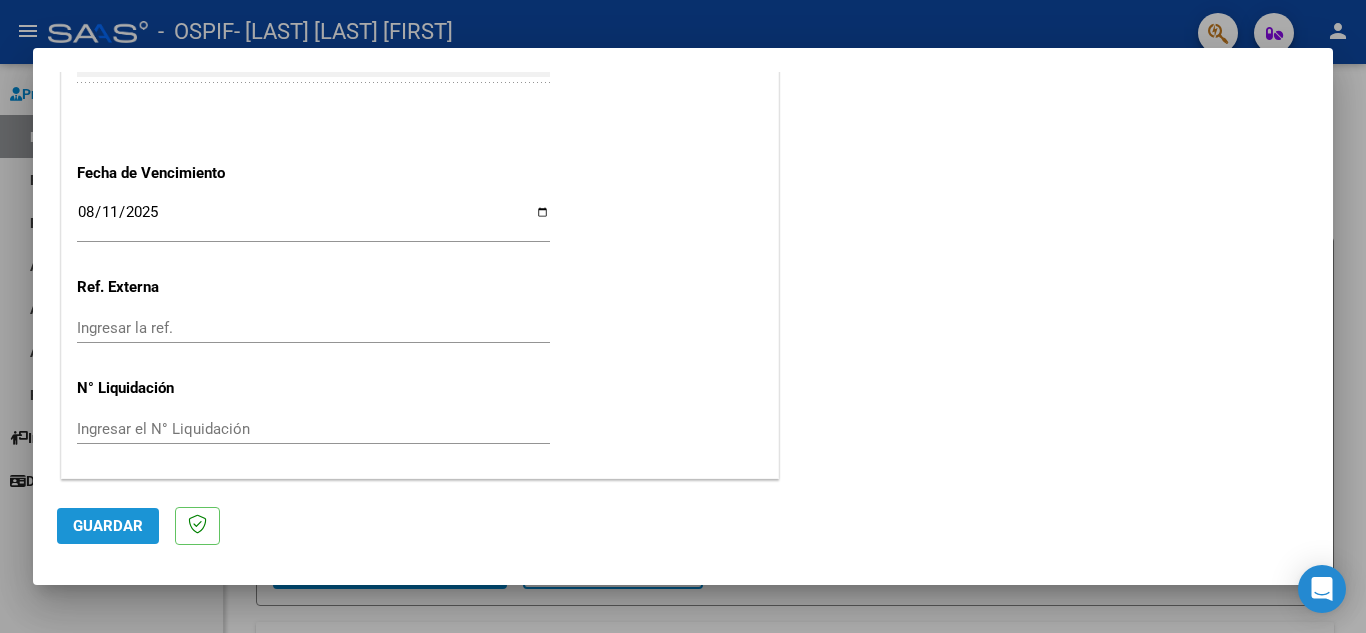 click on "Guardar" 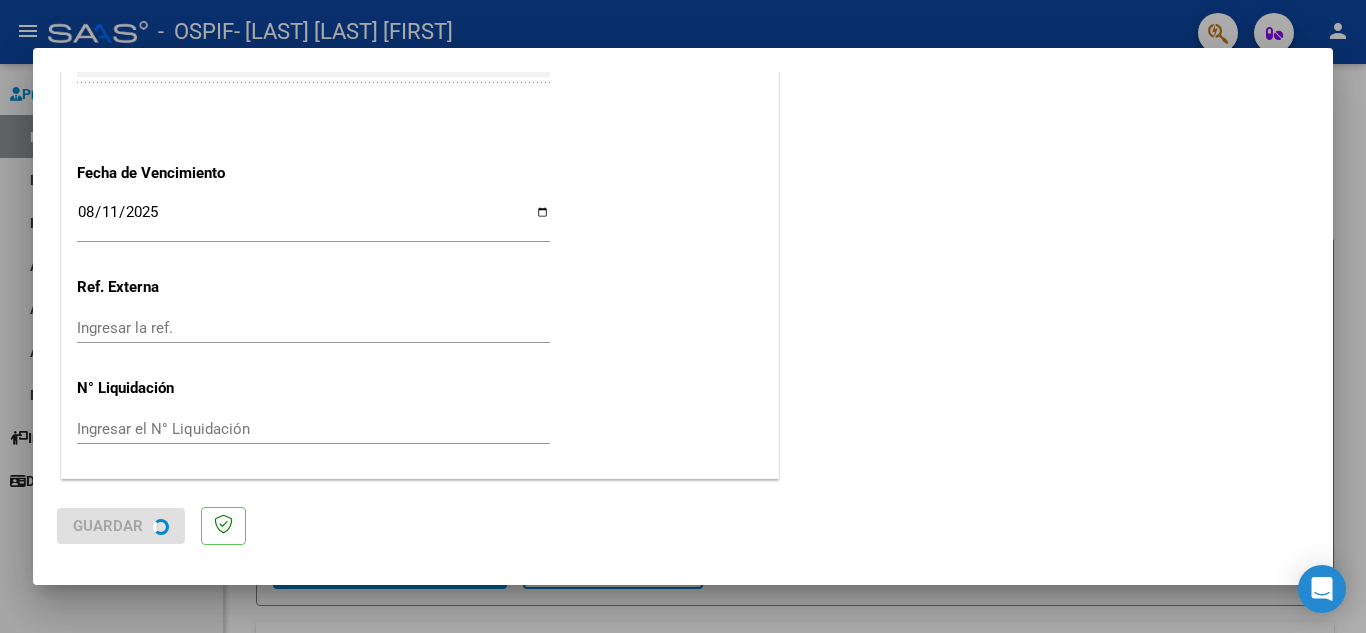 scroll, scrollTop: 0, scrollLeft: 0, axis: both 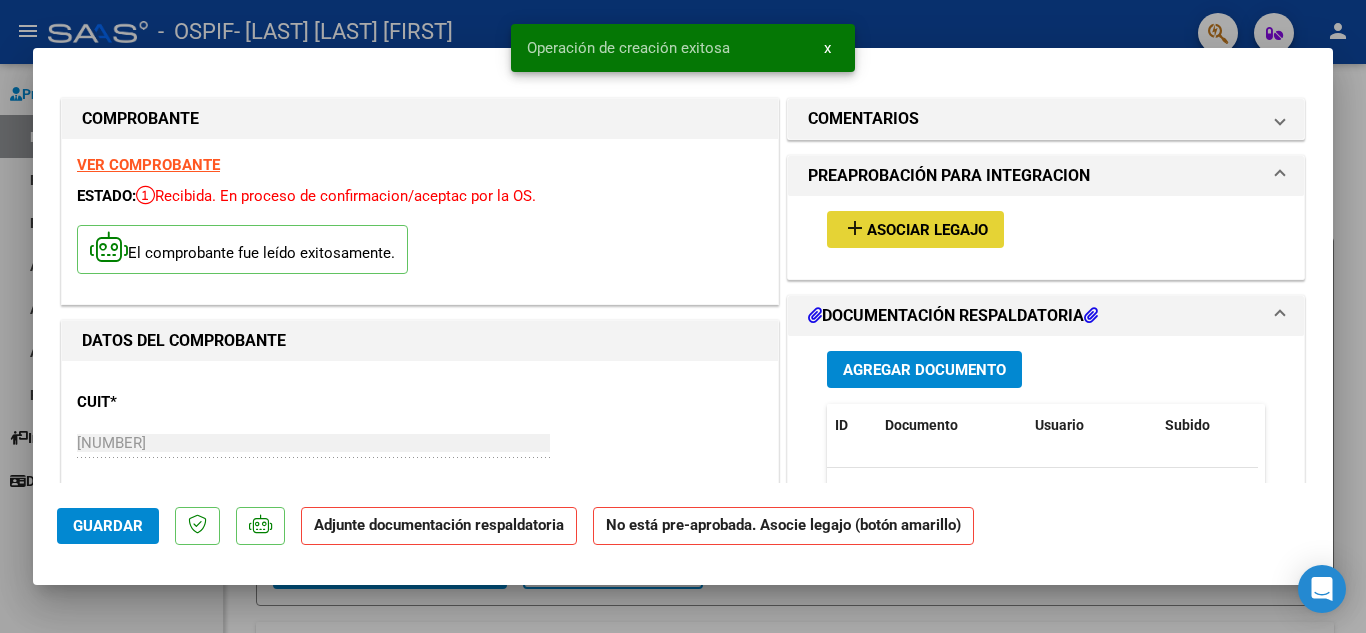 click on "Asociar Legajo" at bounding box center (927, 230) 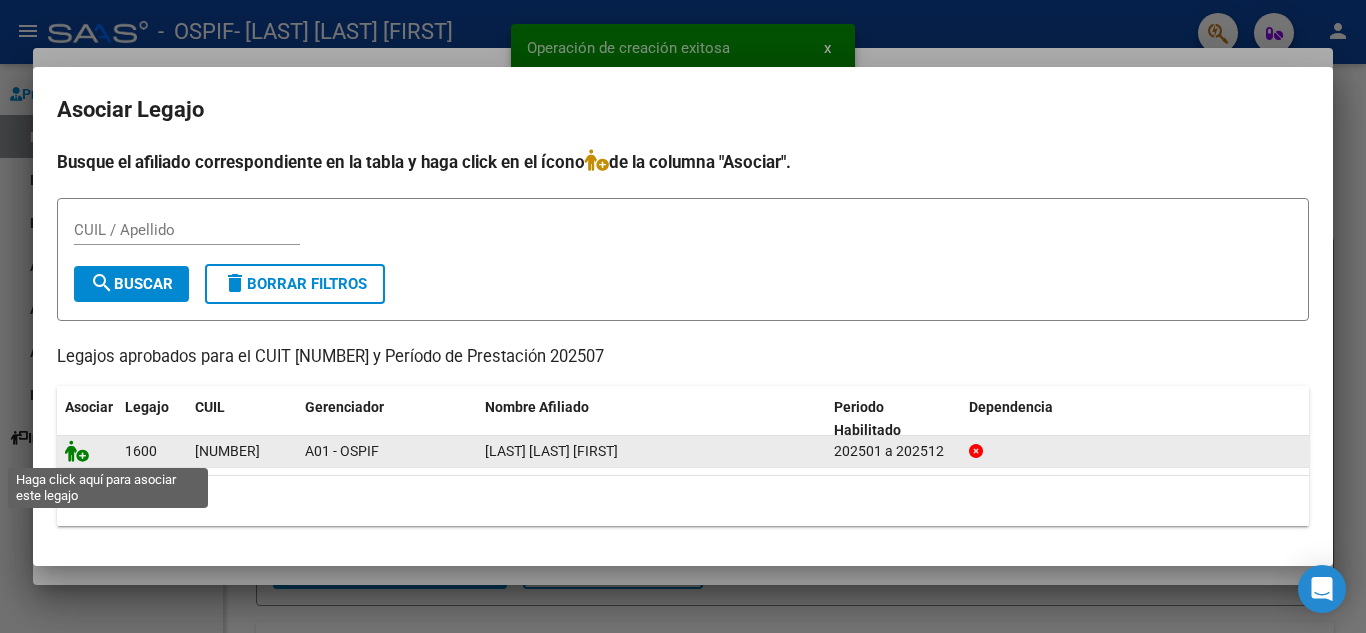 click 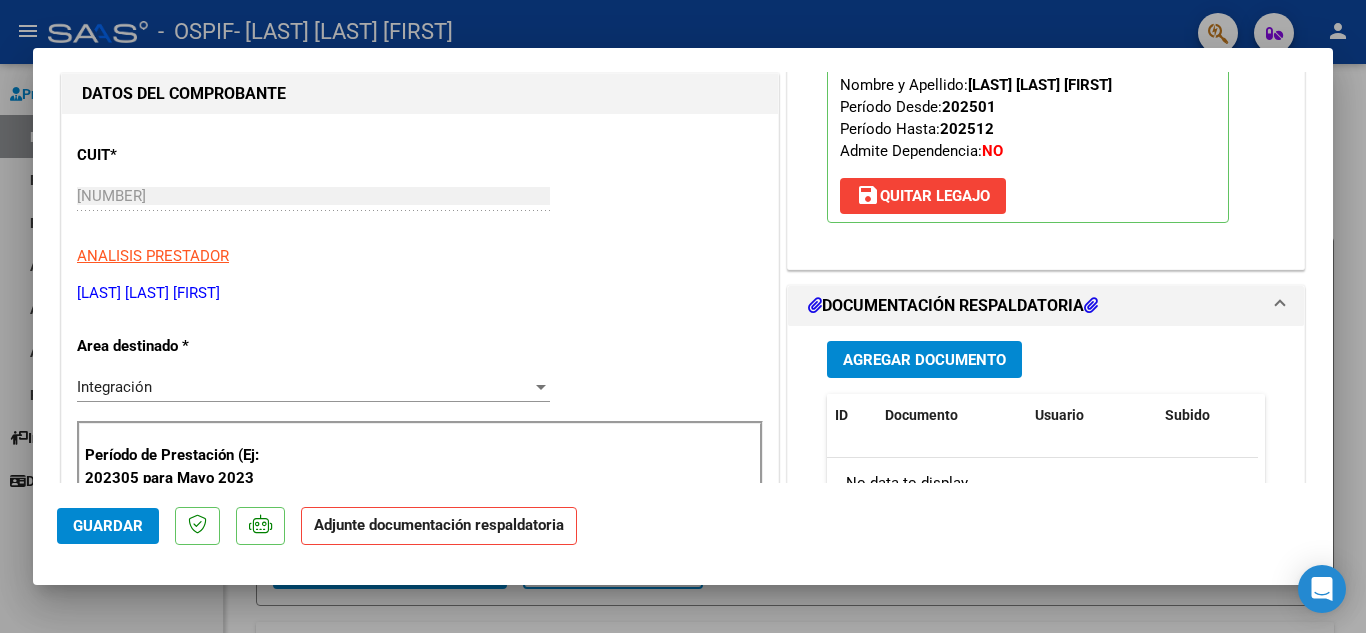 scroll, scrollTop: 300, scrollLeft: 0, axis: vertical 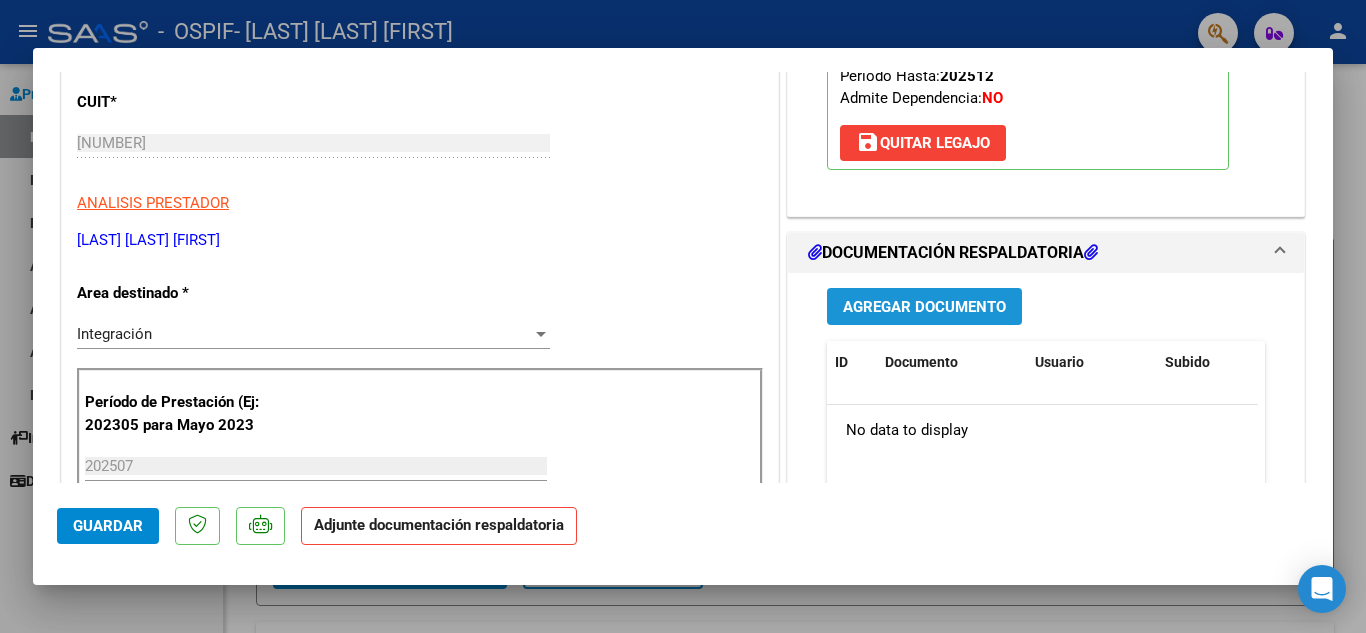 click on "Agregar Documento" at bounding box center [924, 307] 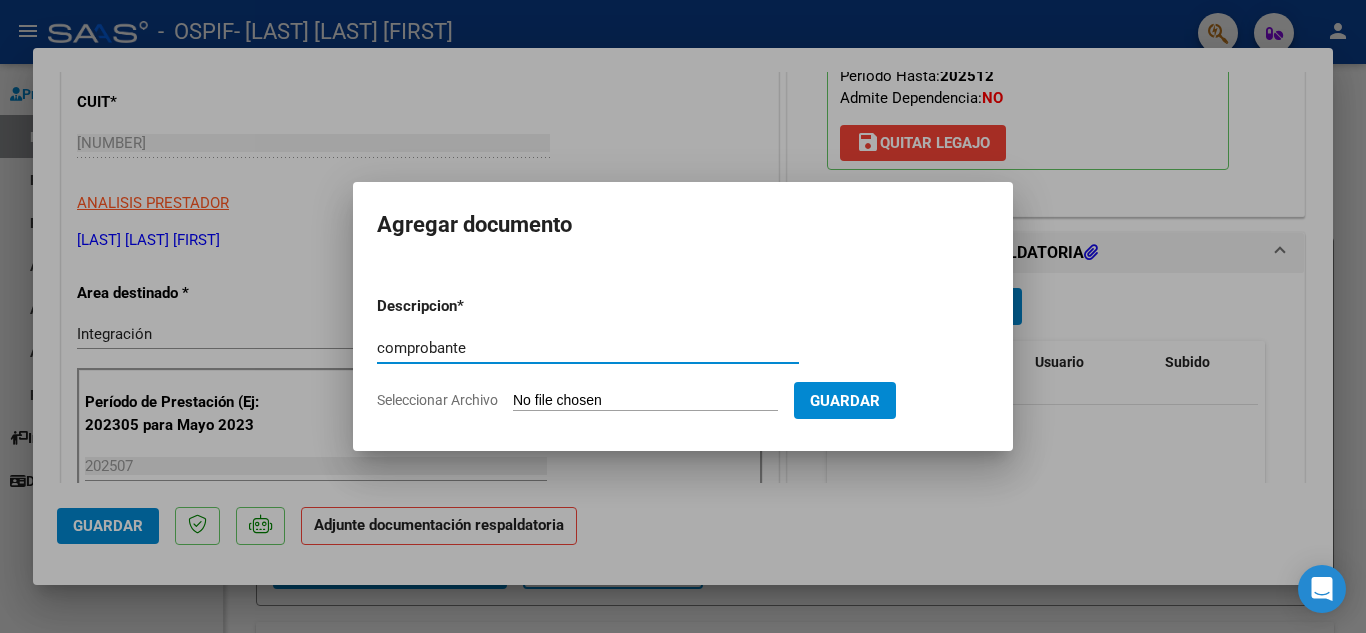 type on "comprobante" 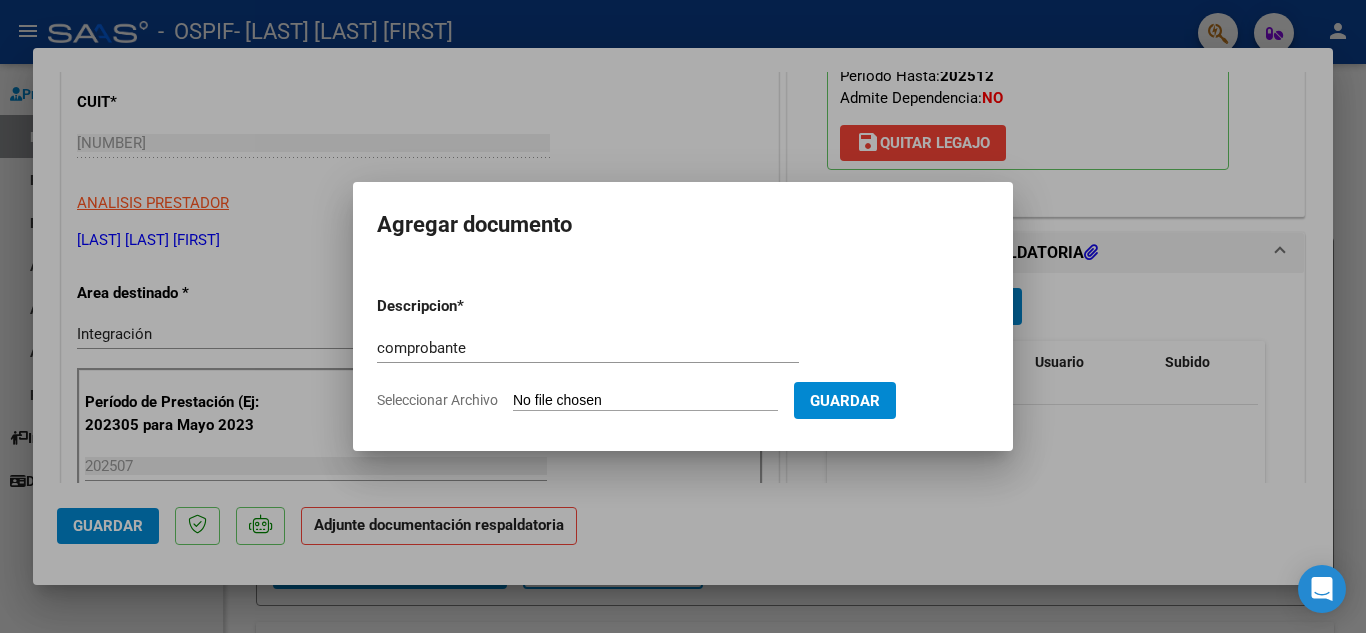 click on "Seleccionar Archivo" at bounding box center (645, 401) 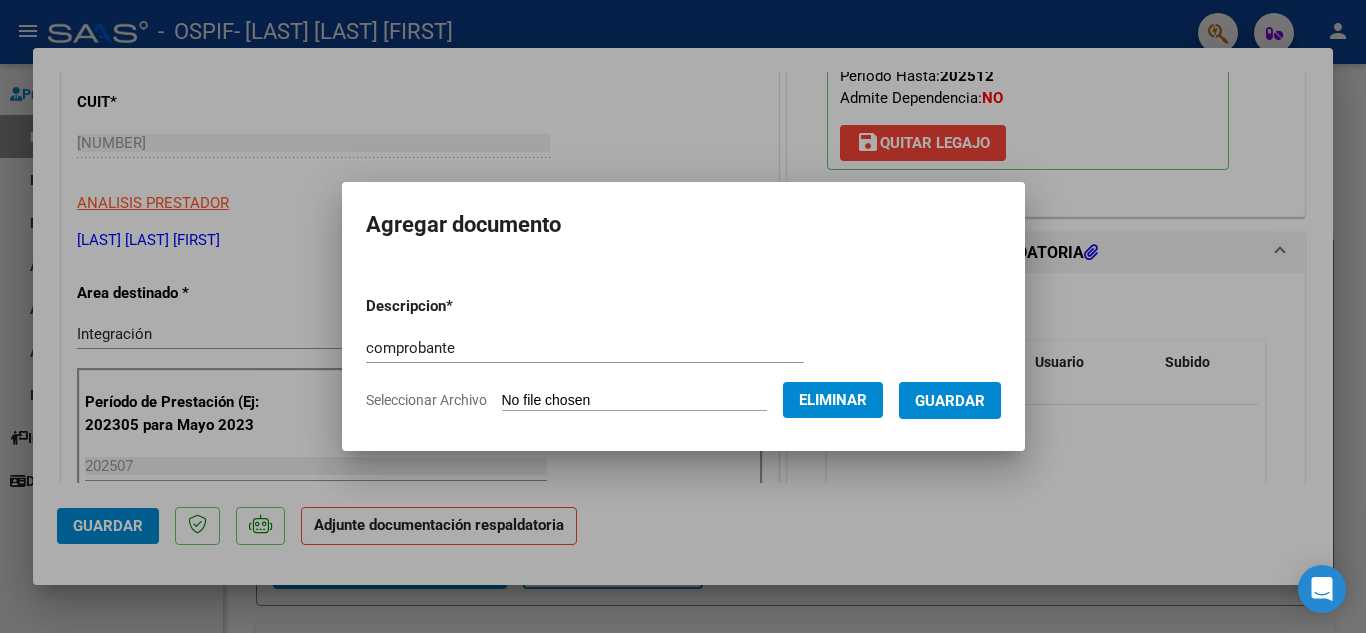 click on "Guardar" at bounding box center (950, 401) 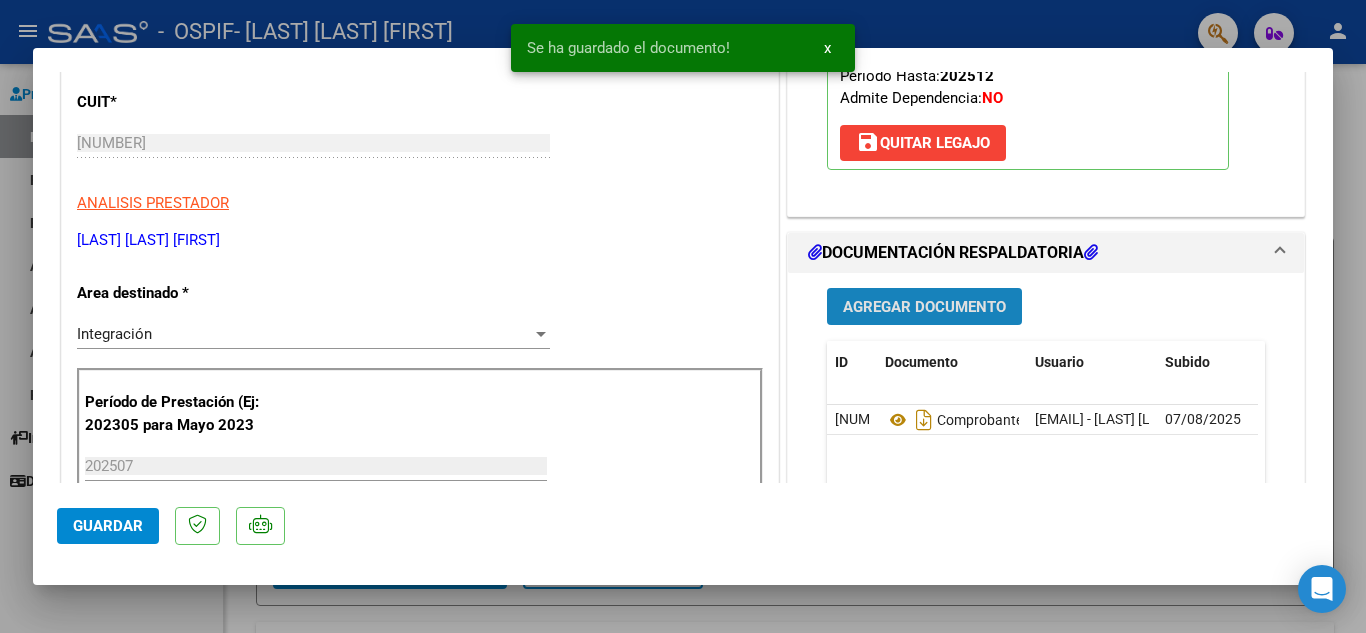 click on "Agregar Documento" at bounding box center [924, 307] 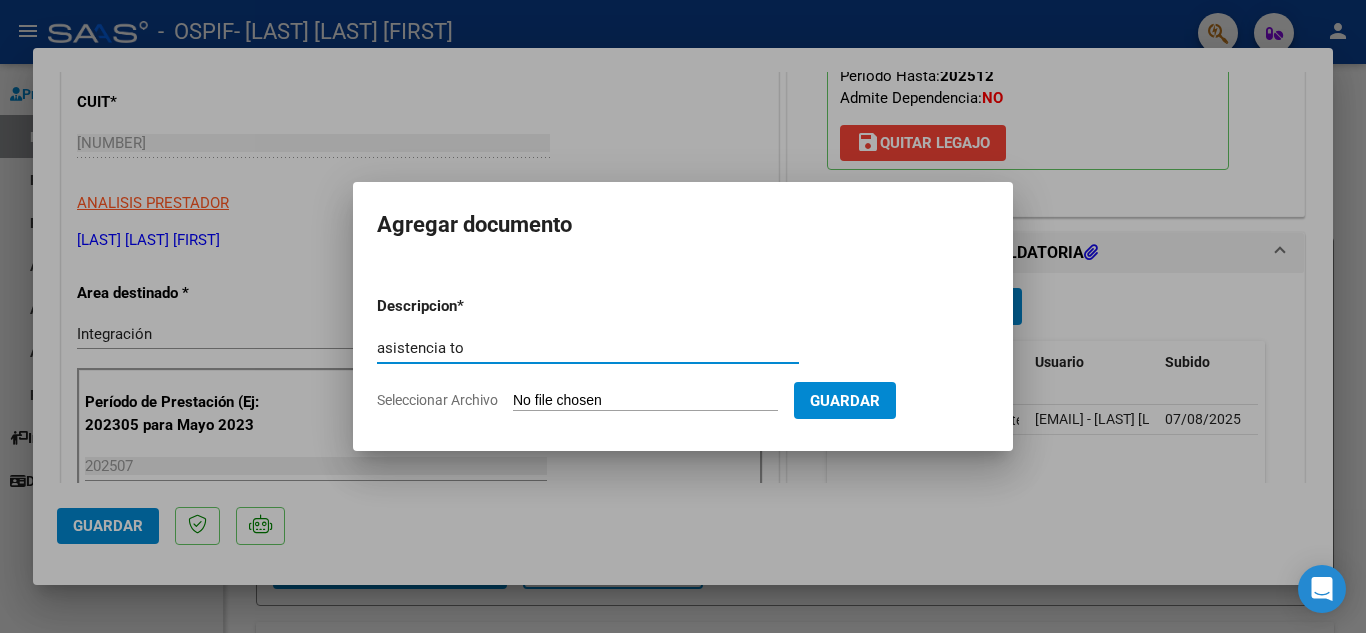 type on "asistencia to" 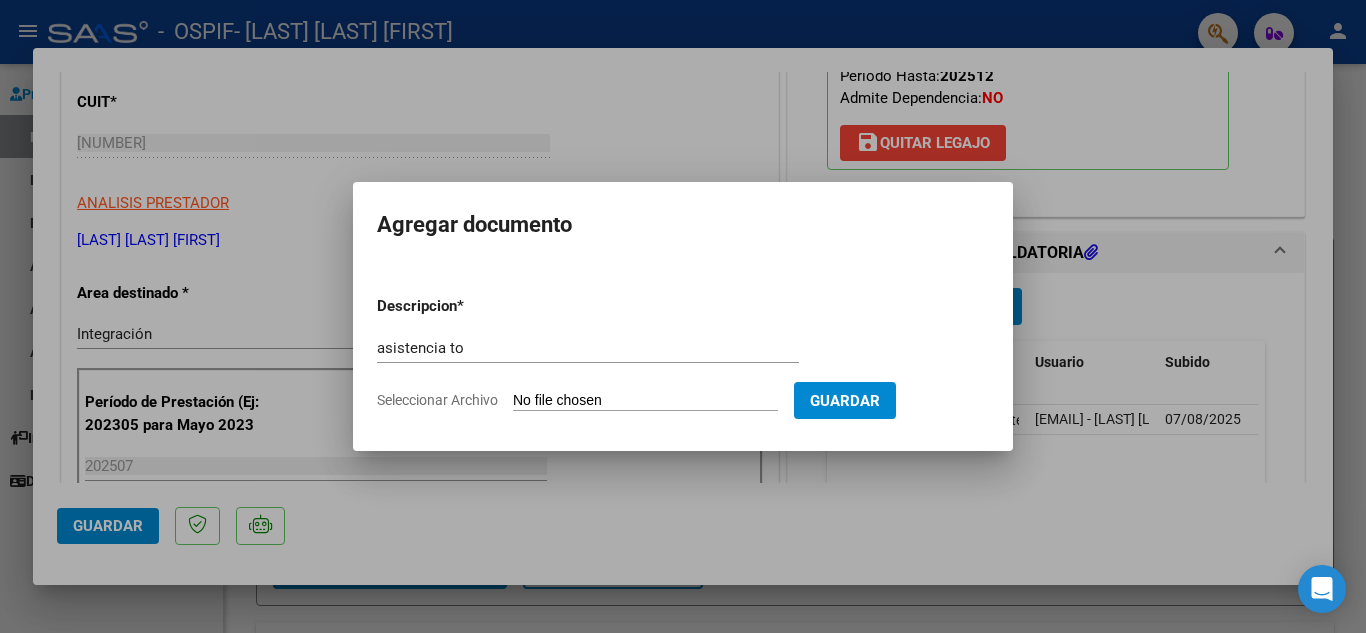 click on "Seleccionar Archivo" at bounding box center (645, 401) 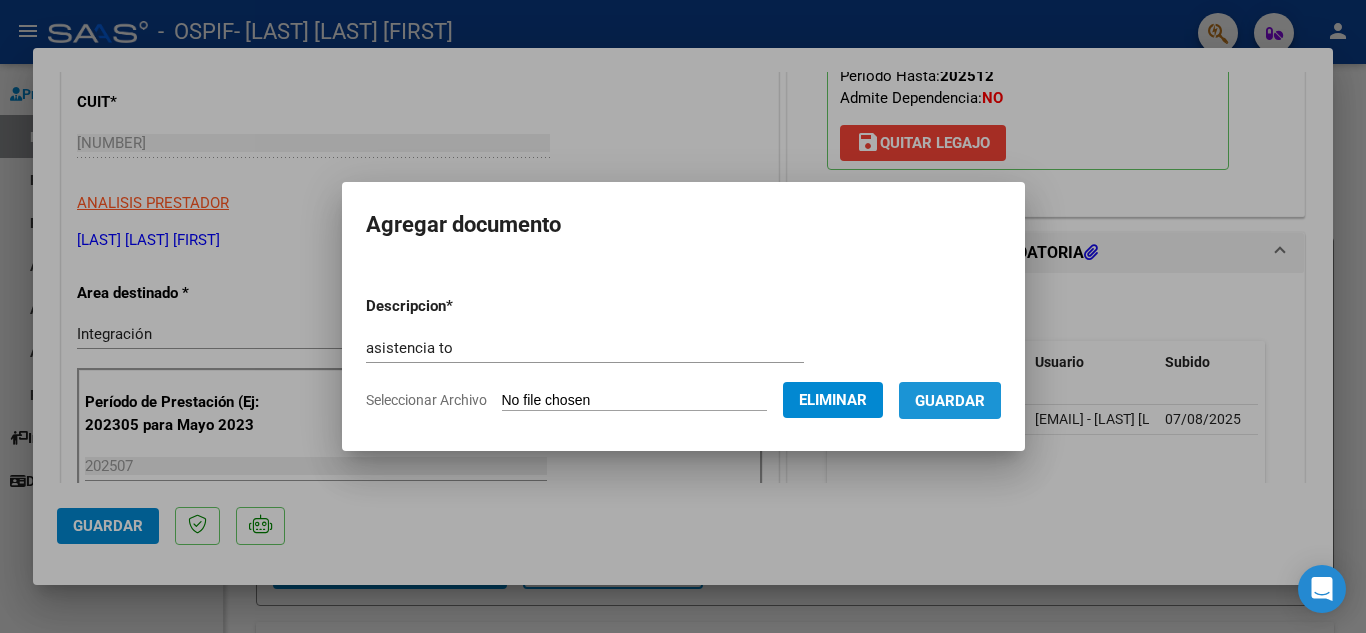 click on "Guardar" at bounding box center [950, 401] 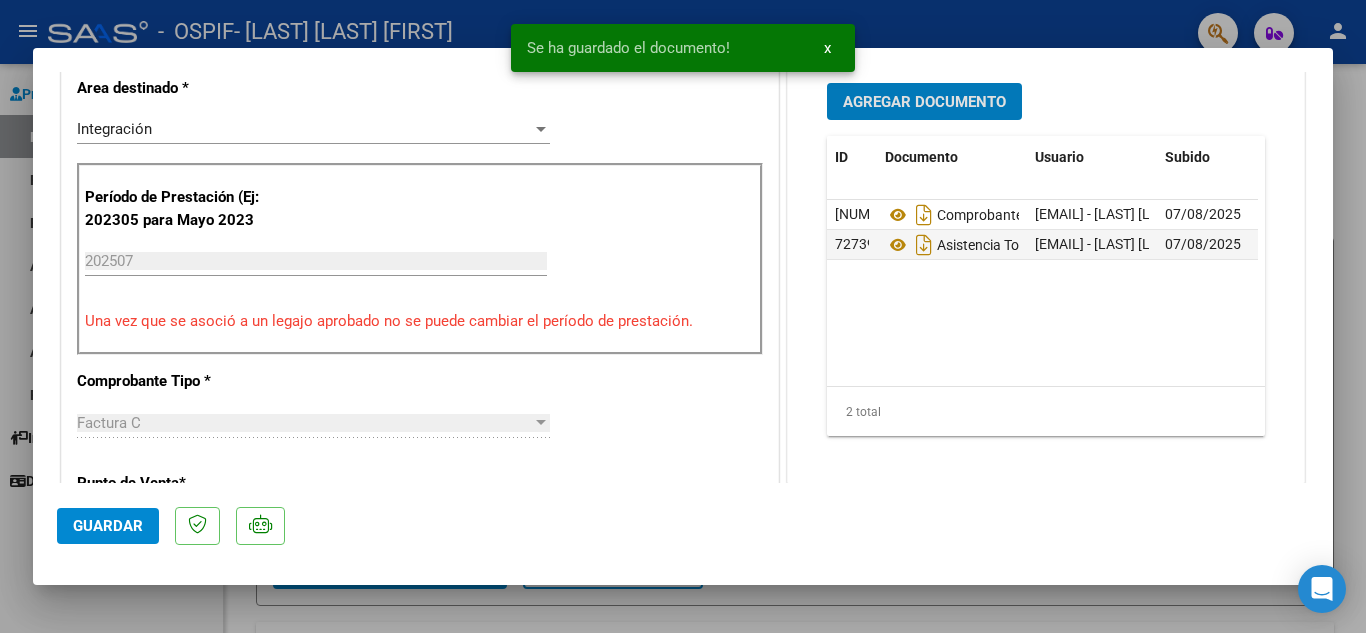 scroll, scrollTop: 600, scrollLeft: 0, axis: vertical 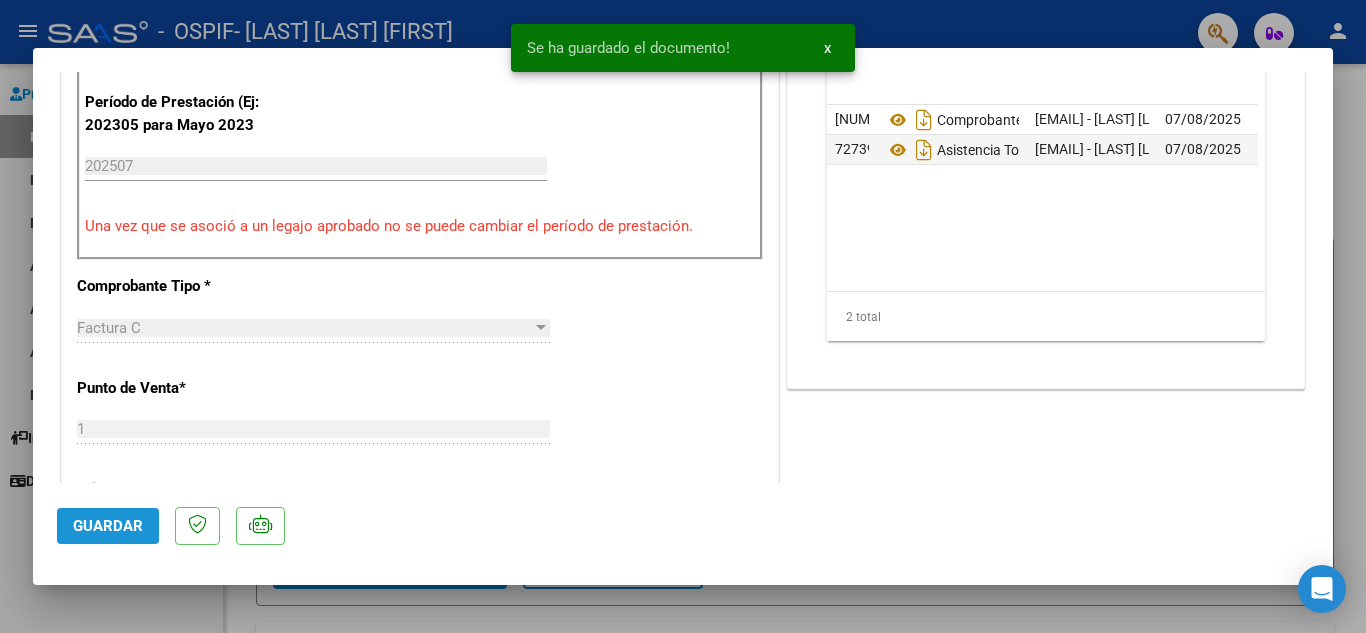 click on "Guardar" 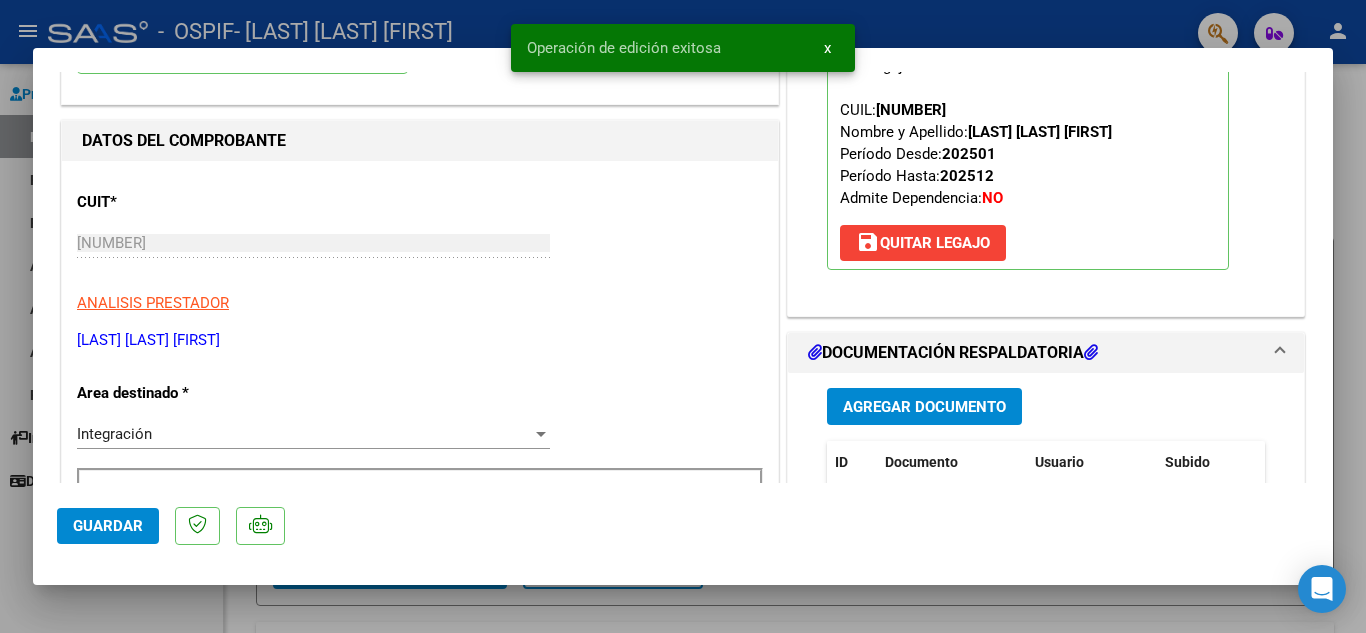 scroll, scrollTop: 0, scrollLeft: 0, axis: both 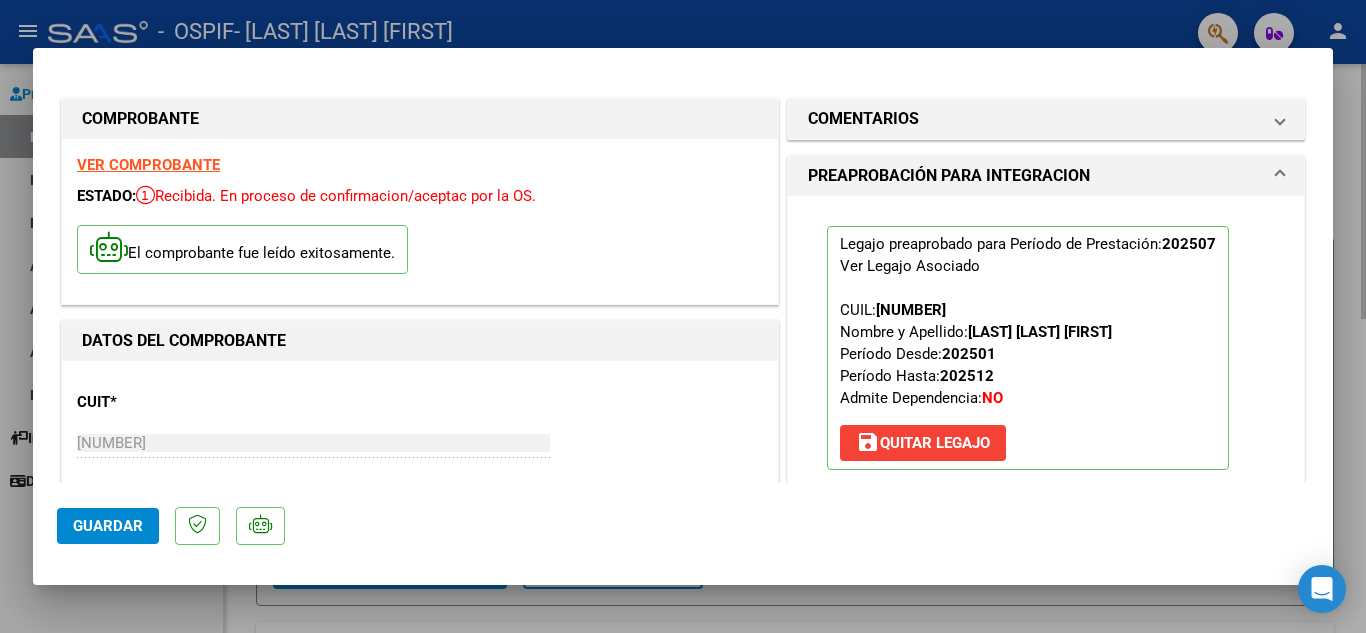 click at bounding box center [683, 316] 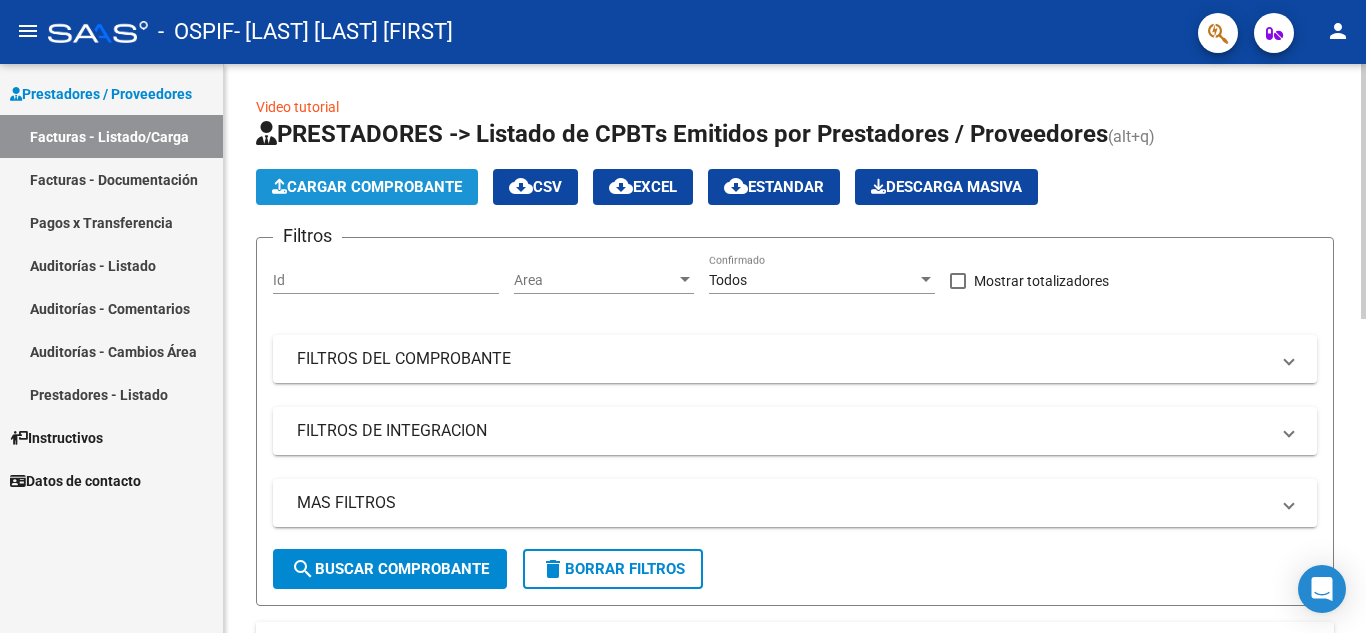 click on "Cargar Comprobante" 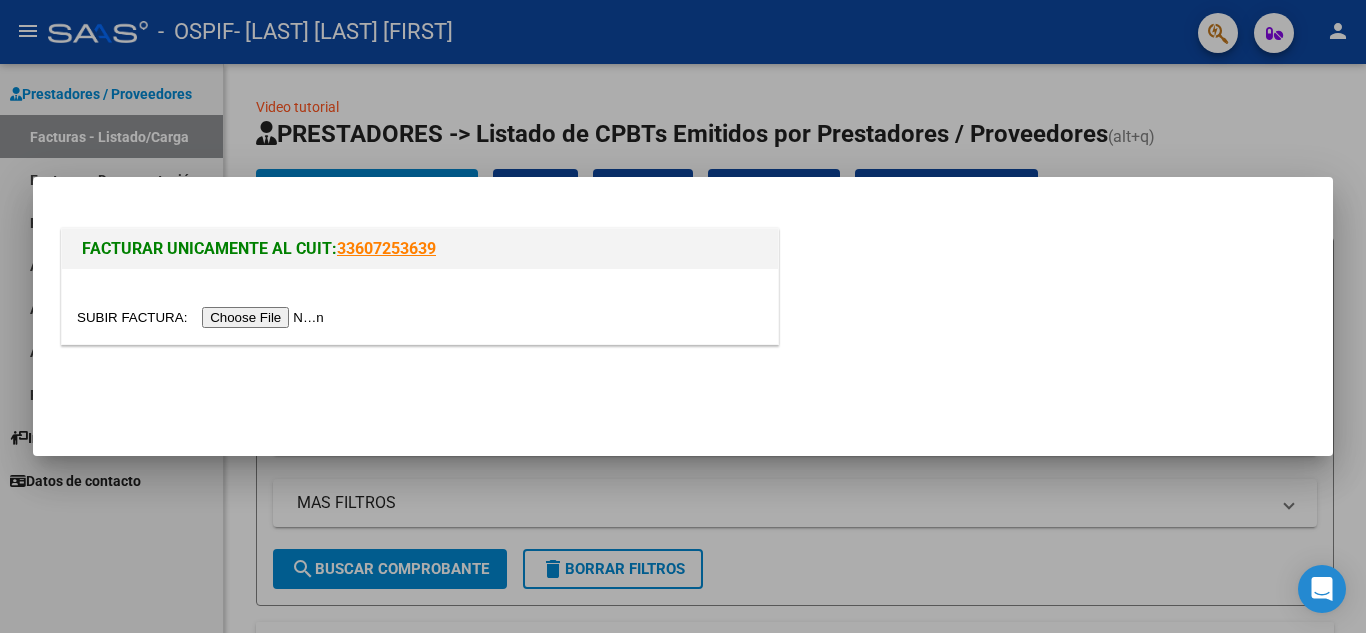 click at bounding box center [203, 317] 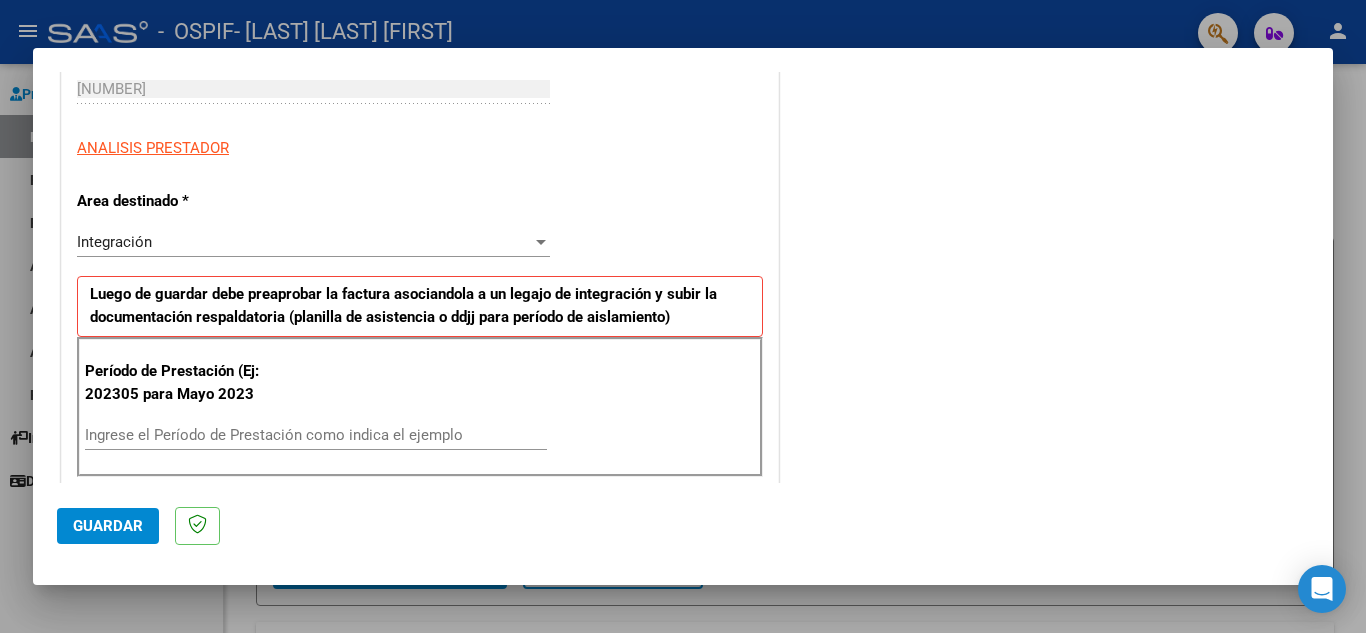 scroll, scrollTop: 400, scrollLeft: 0, axis: vertical 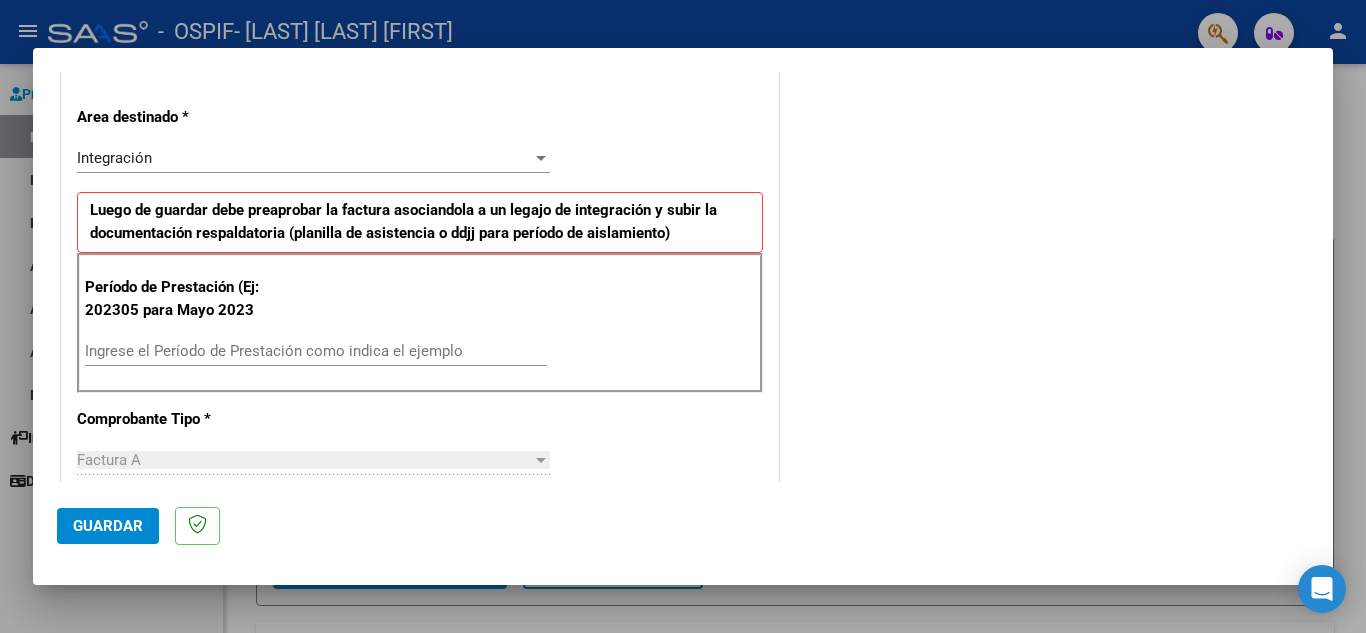 drag, startPoint x: 354, startPoint y: 314, endPoint x: 350, endPoint y: 328, distance: 14.56022 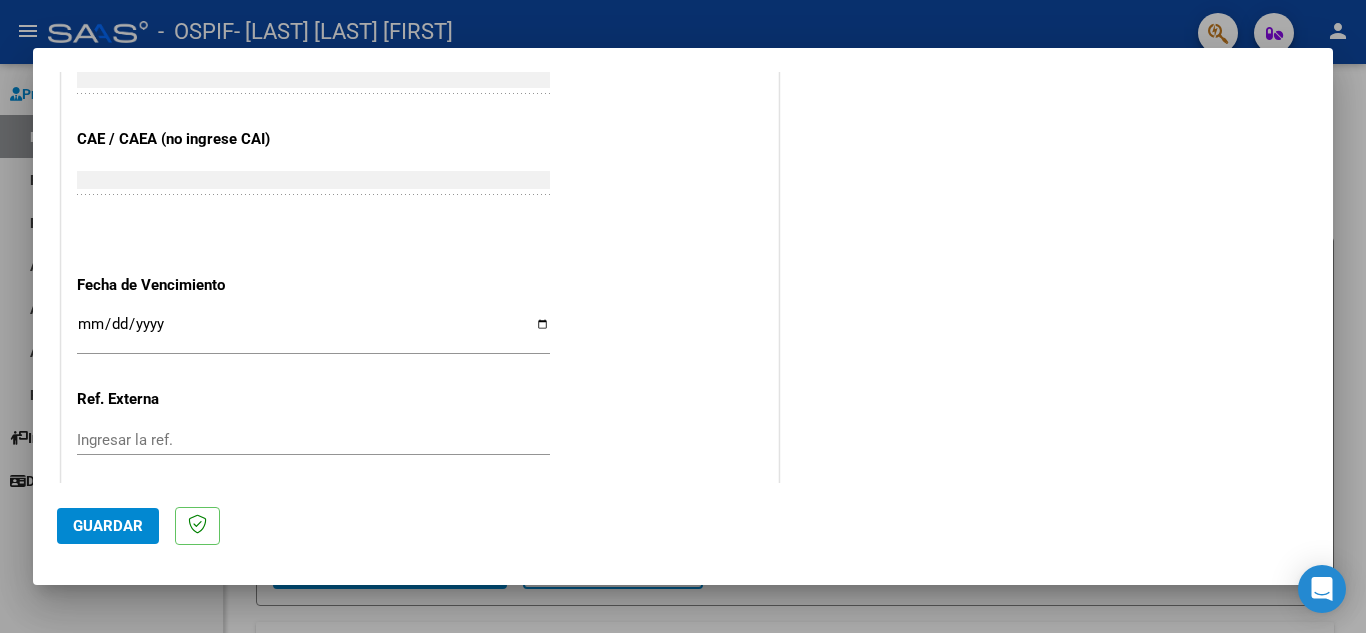scroll, scrollTop: 1200, scrollLeft: 0, axis: vertical 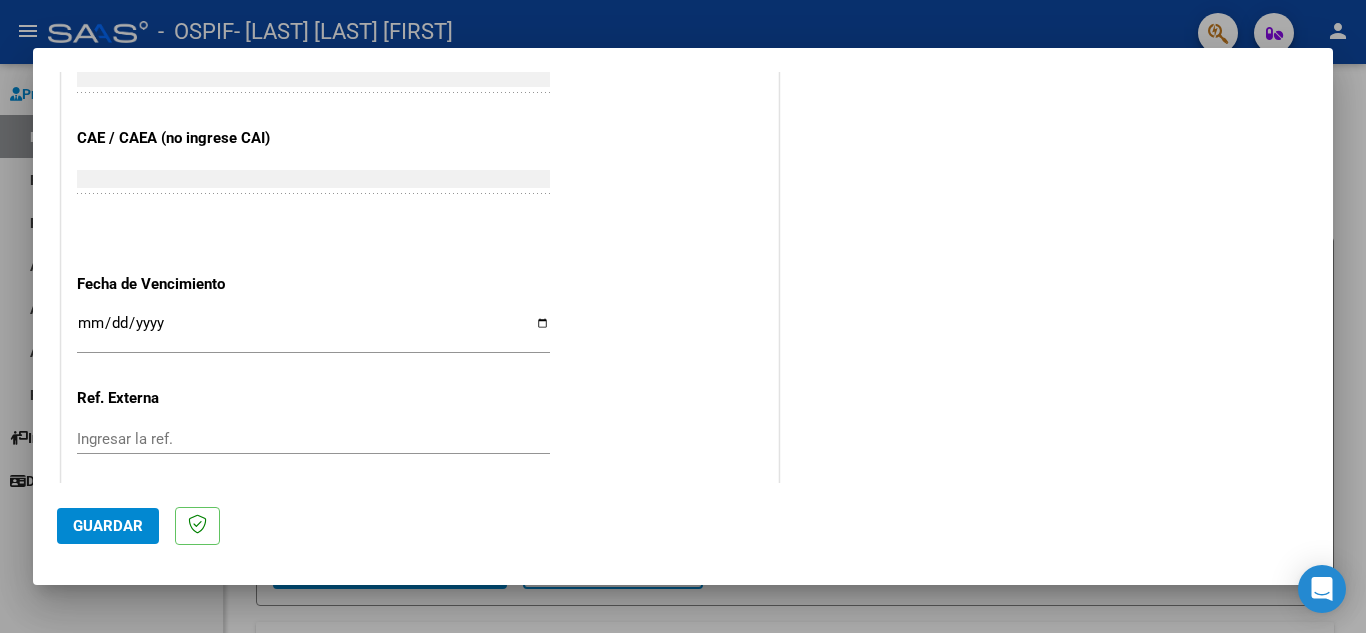 type on "202507" 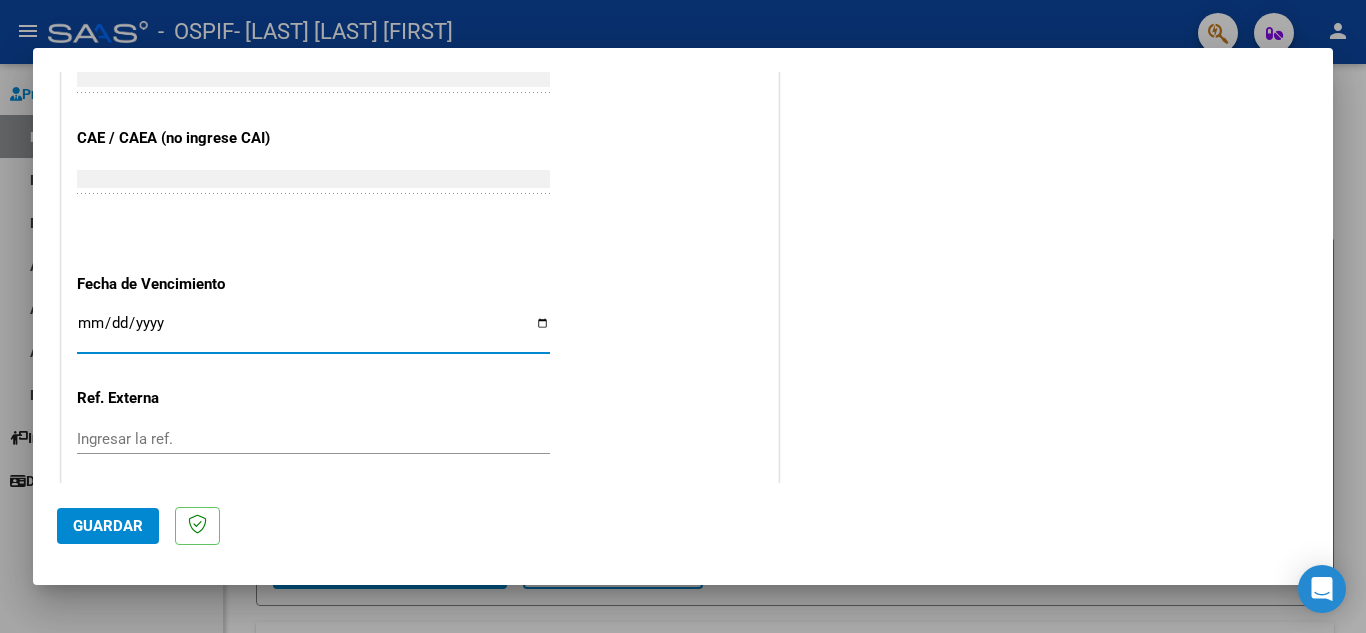 click on "Ingresar la fecha" at bounding box center [313, 331] 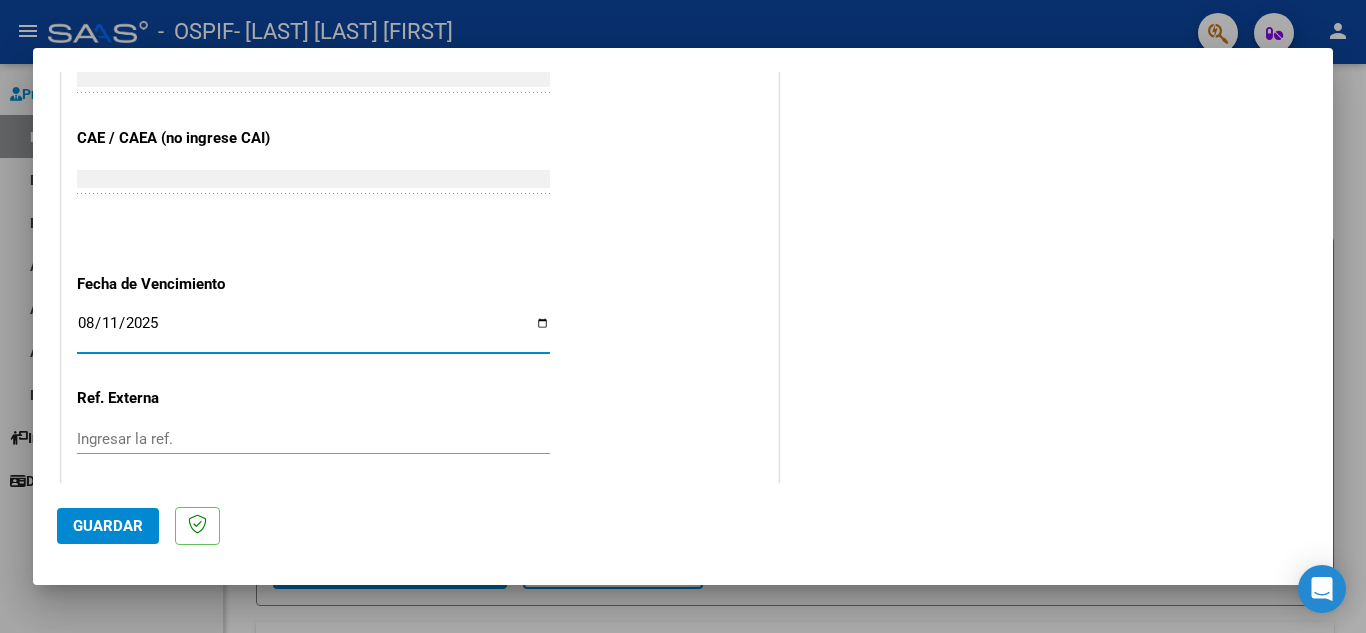 type on "2025-08-11" 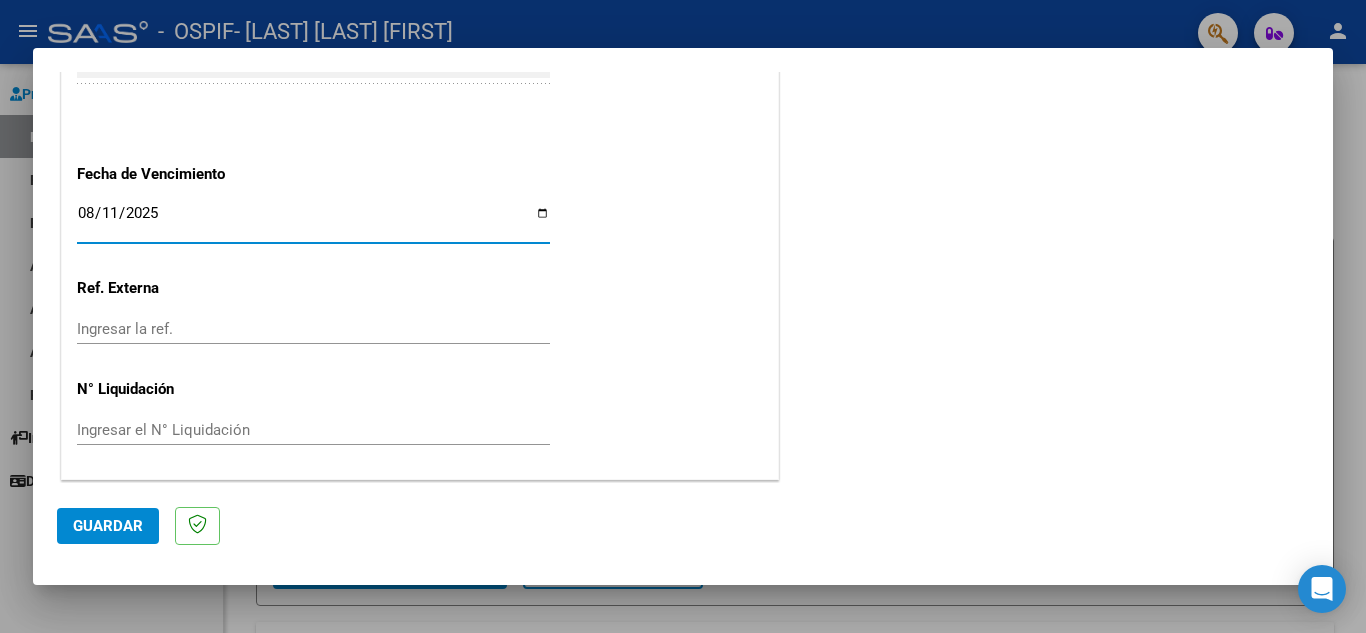 scroll, scrollTop: 1311, scrollLeft: 0, axis: vertical 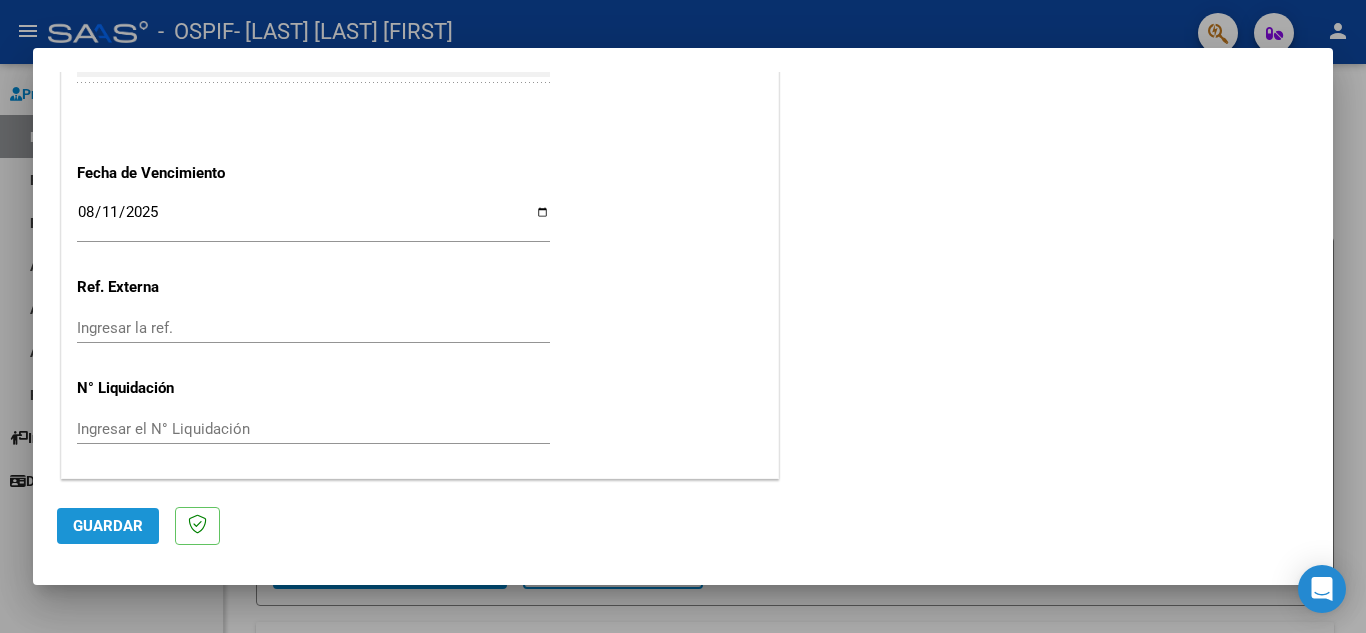 click on "Guardar" 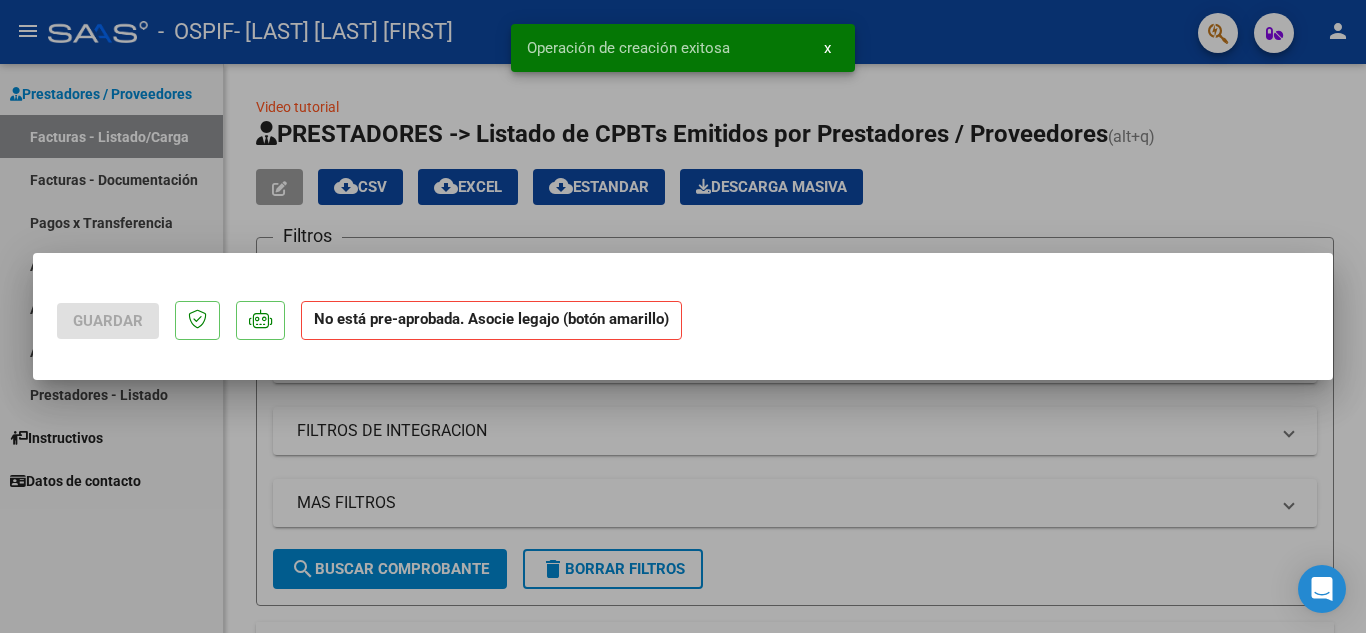 scroll, scrollTop: 0, scrollLeft: 0, axis: both 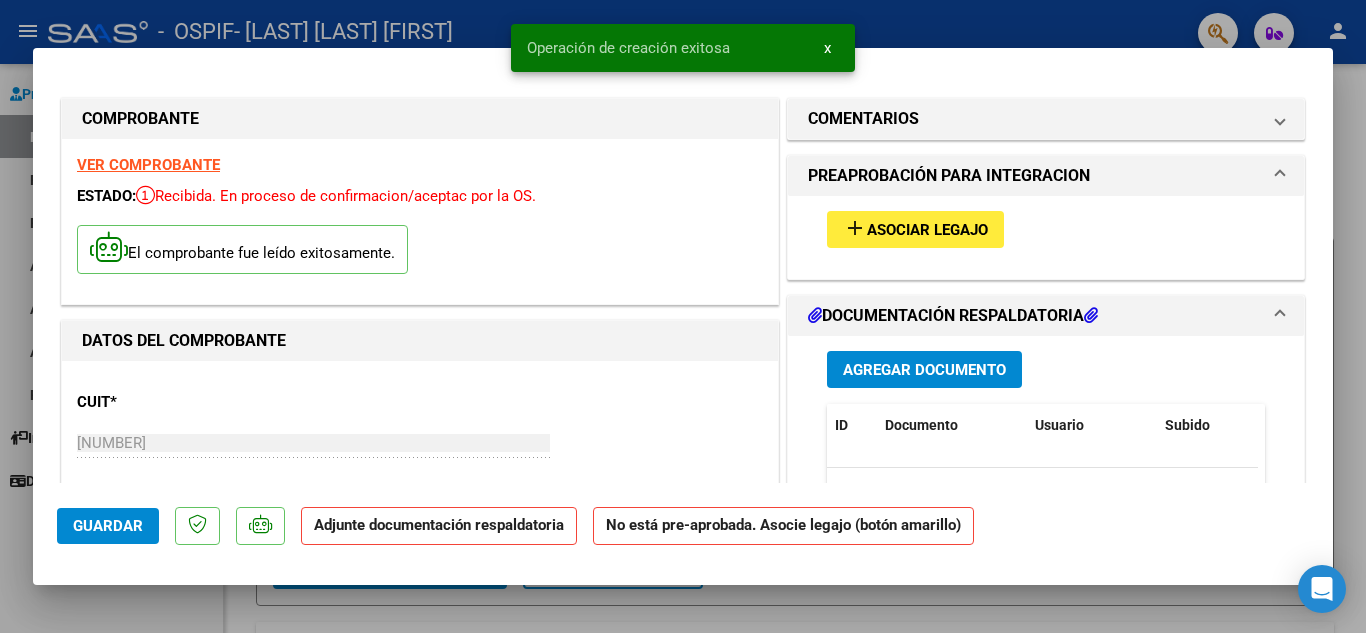 click on "Asociar Legajo" at bounding box center [927, 230] 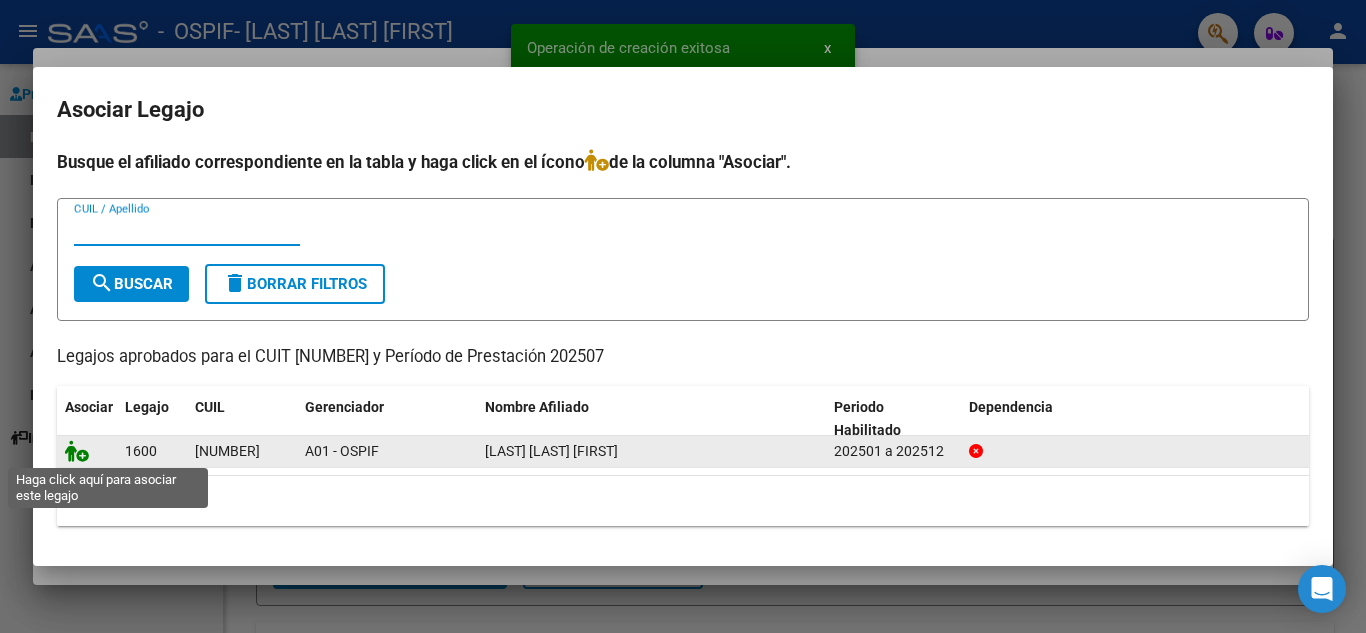 click 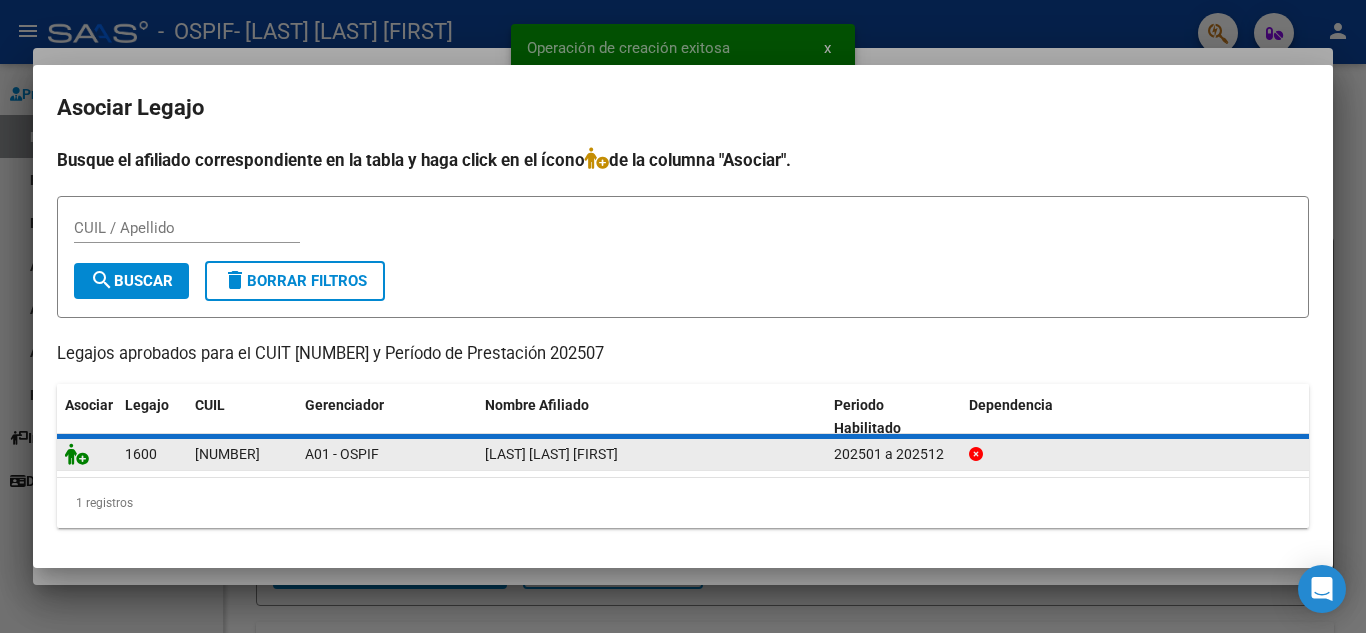 click 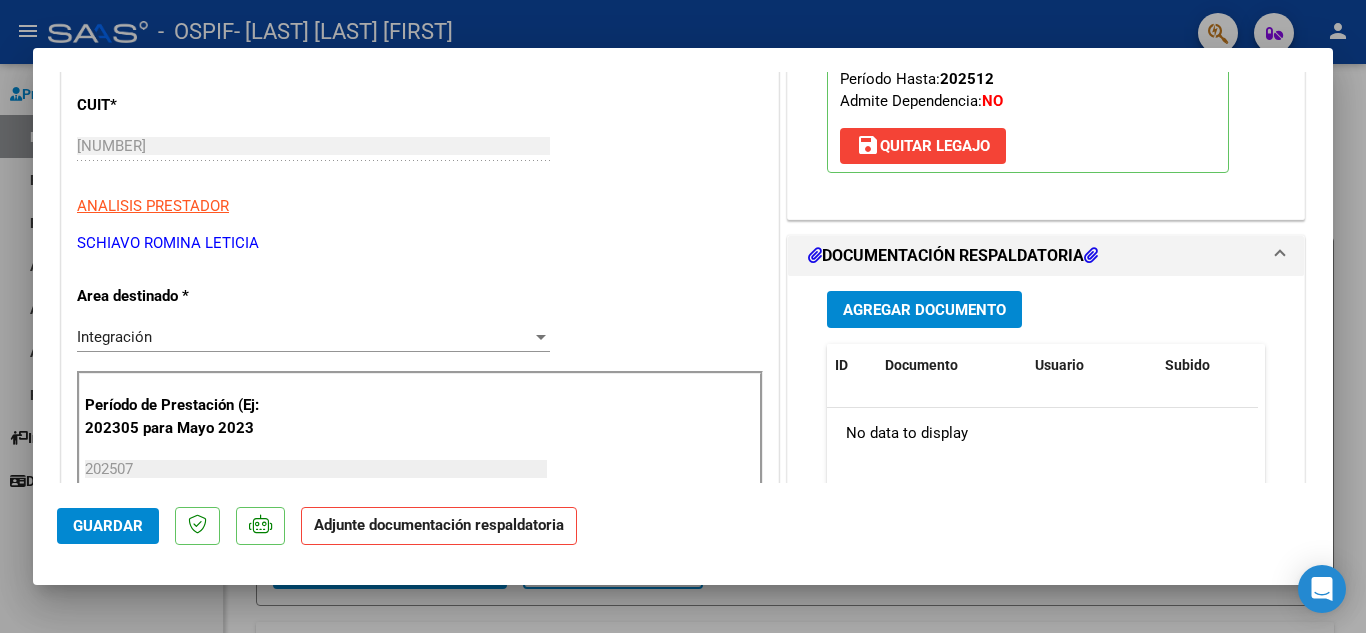 scroll, scrollTop: 300, scrollLeft: 0, axis: vertical 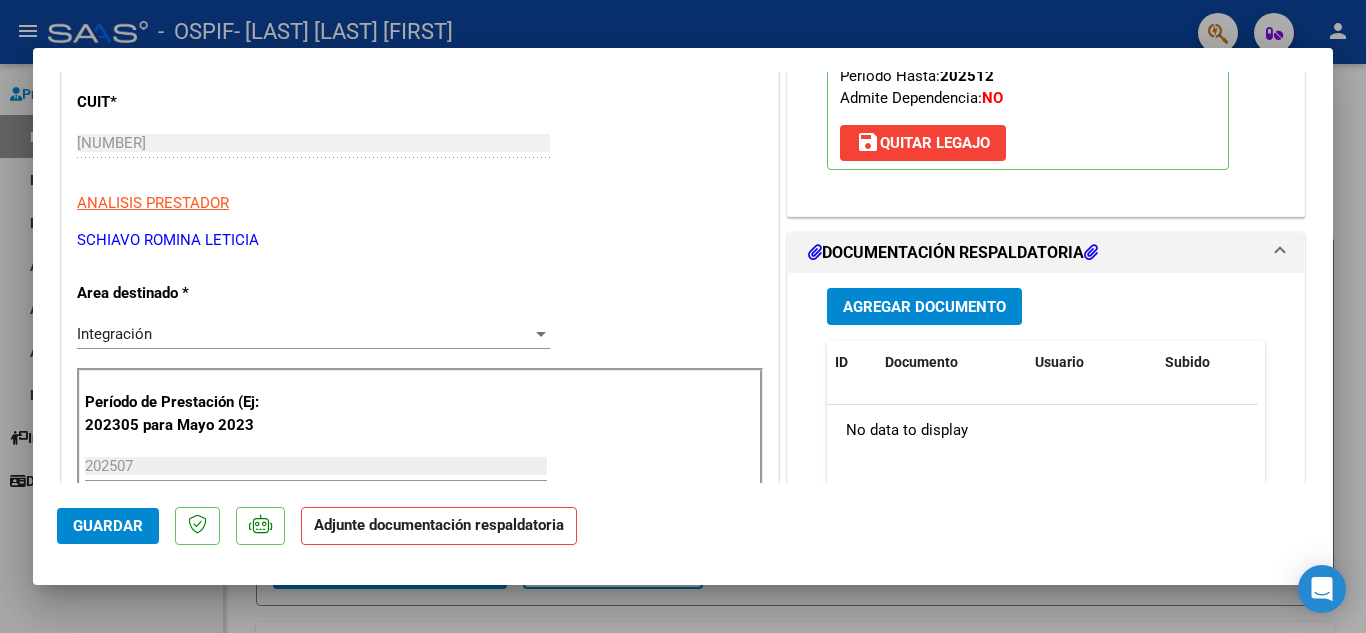 click on "Agregar Documento" at bounding box center [924, 307] 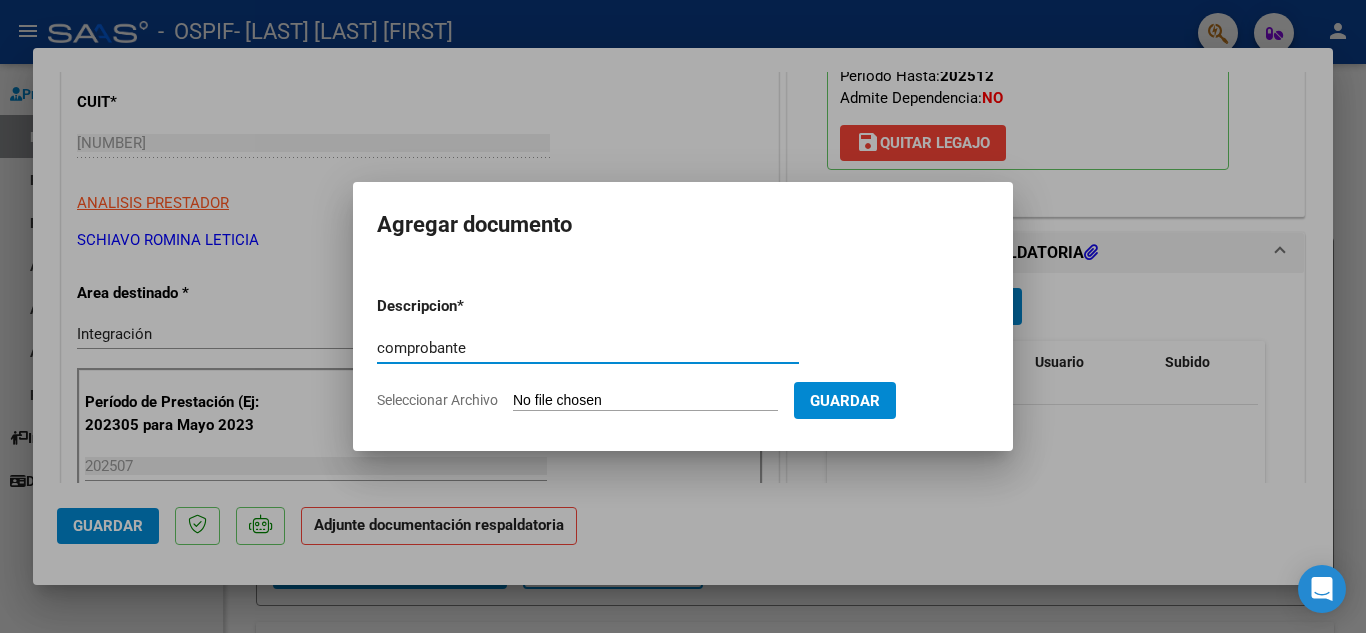 type on "comprobante" 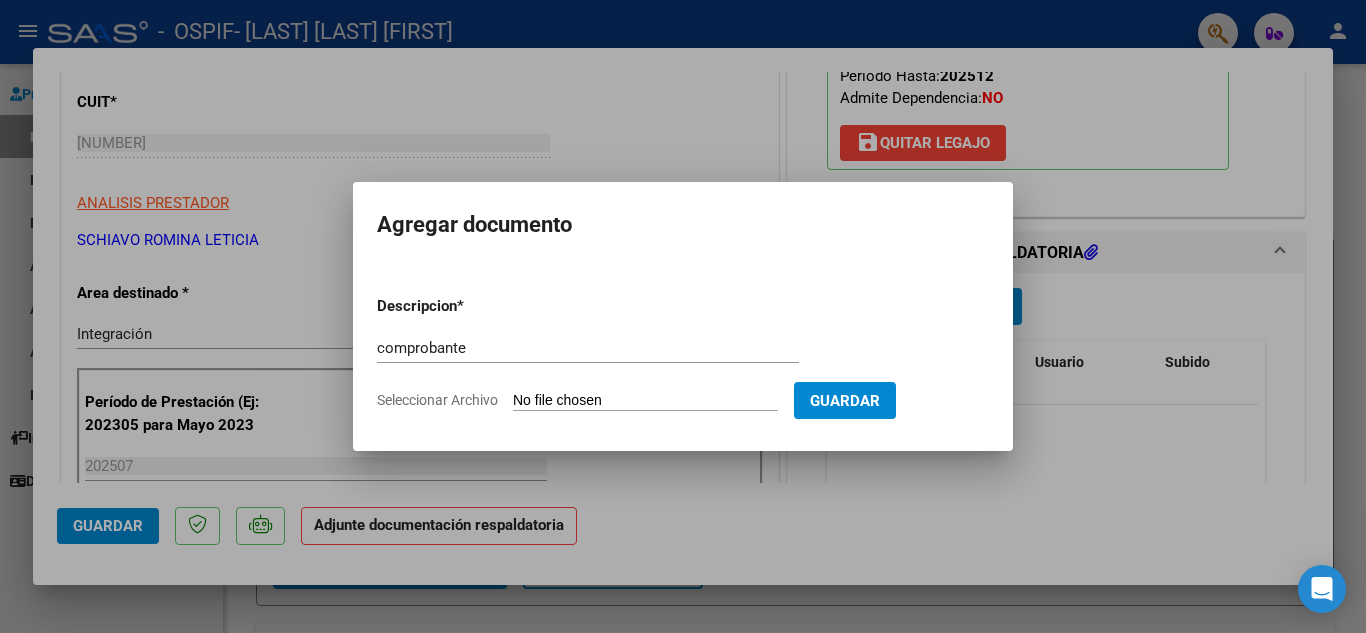 click on "Seleccionar Archivo" at bounding box center (645, 401) 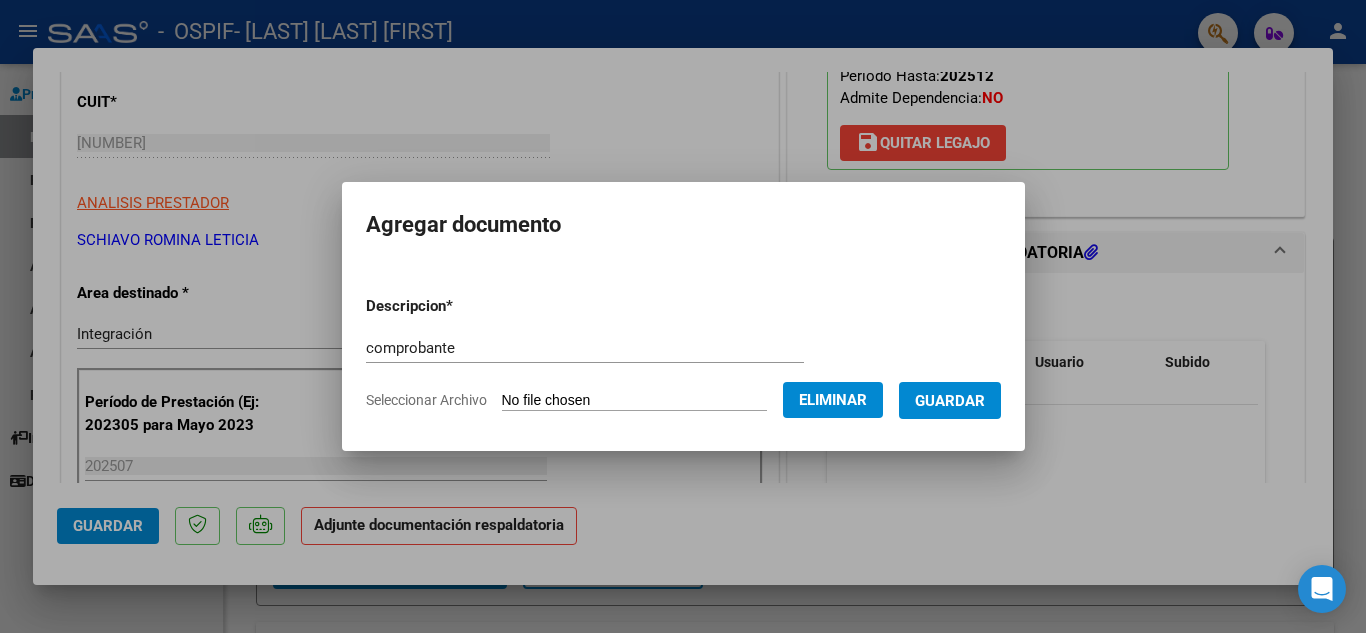 click on "Guardar" at bounding box center (950, 401) 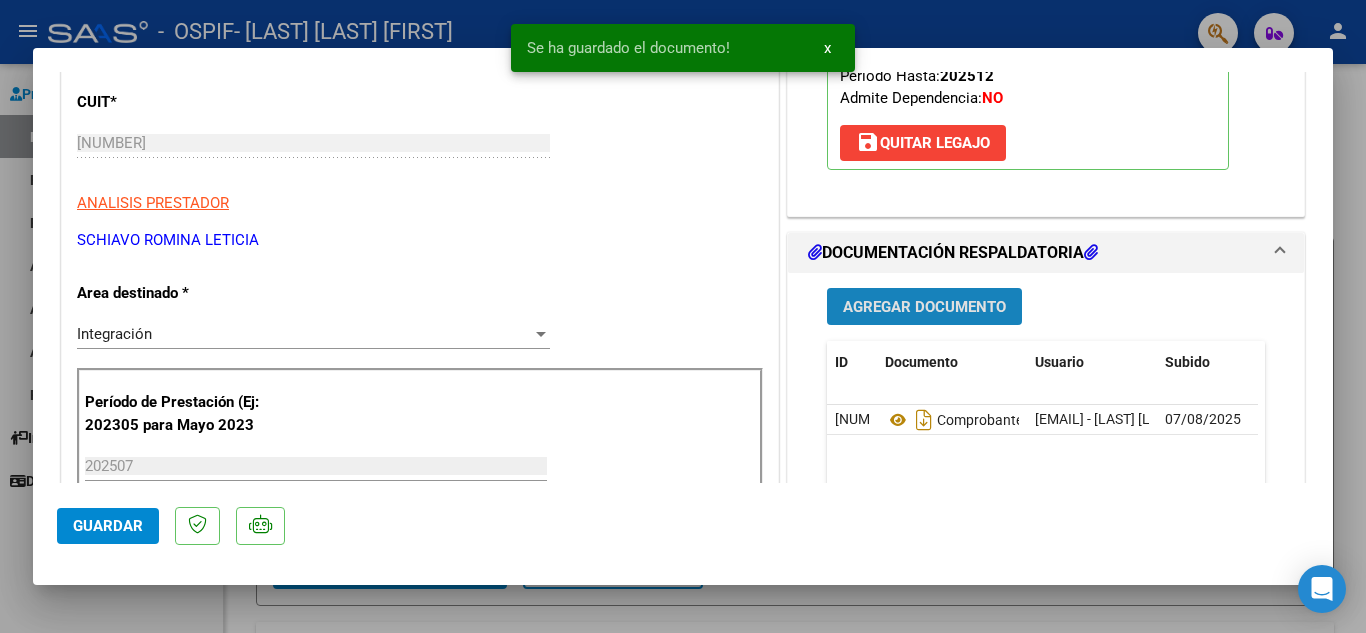 click on "Agregar Documento" at bounding box center (924, 306) 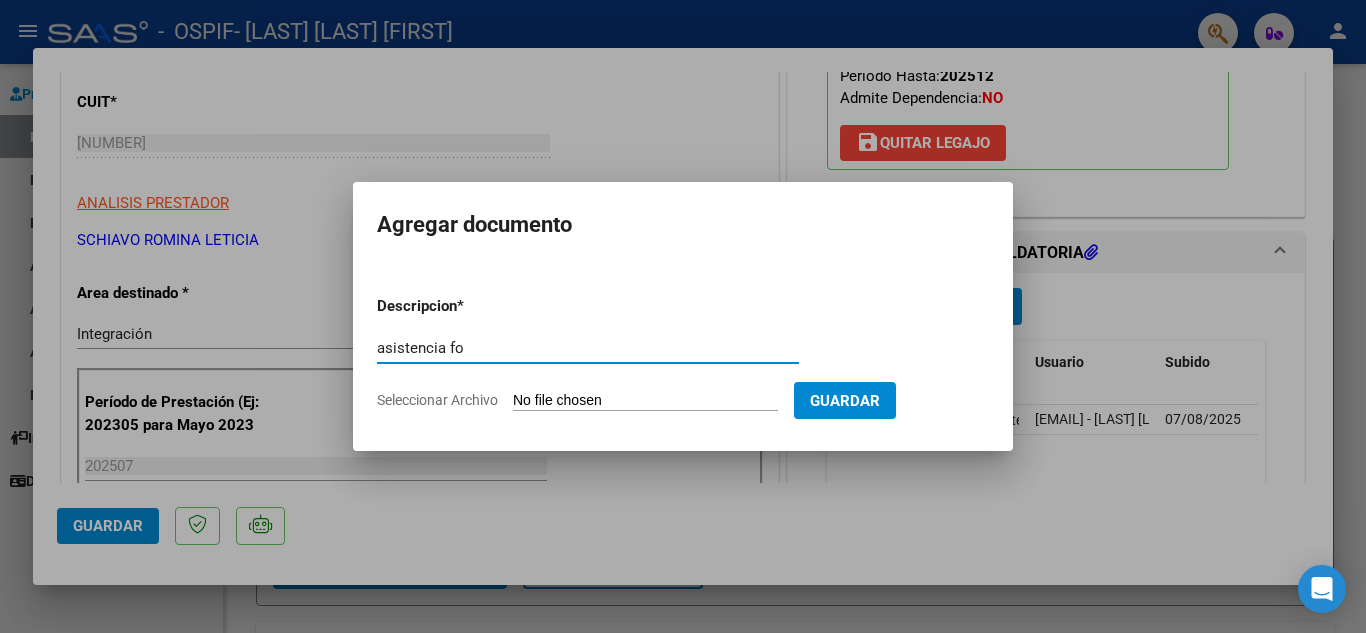 type on "asistencia fo" 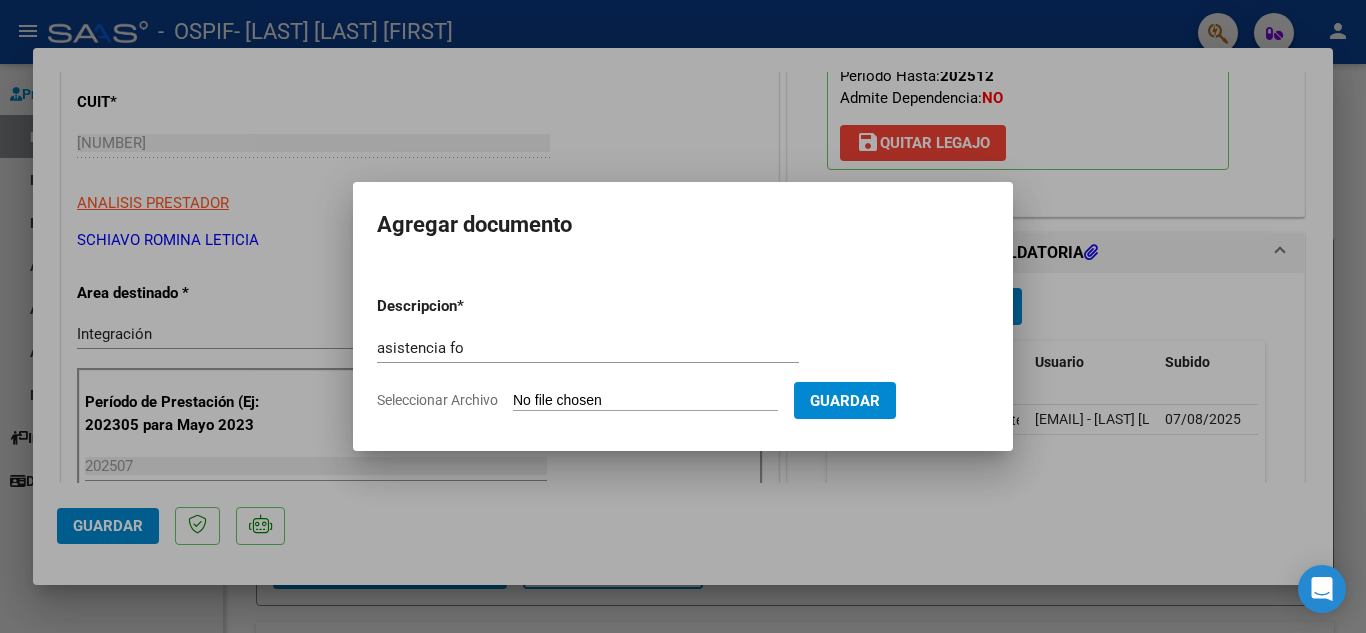 click on "Seleccionar Archivo" at bounding box center [645, 401] 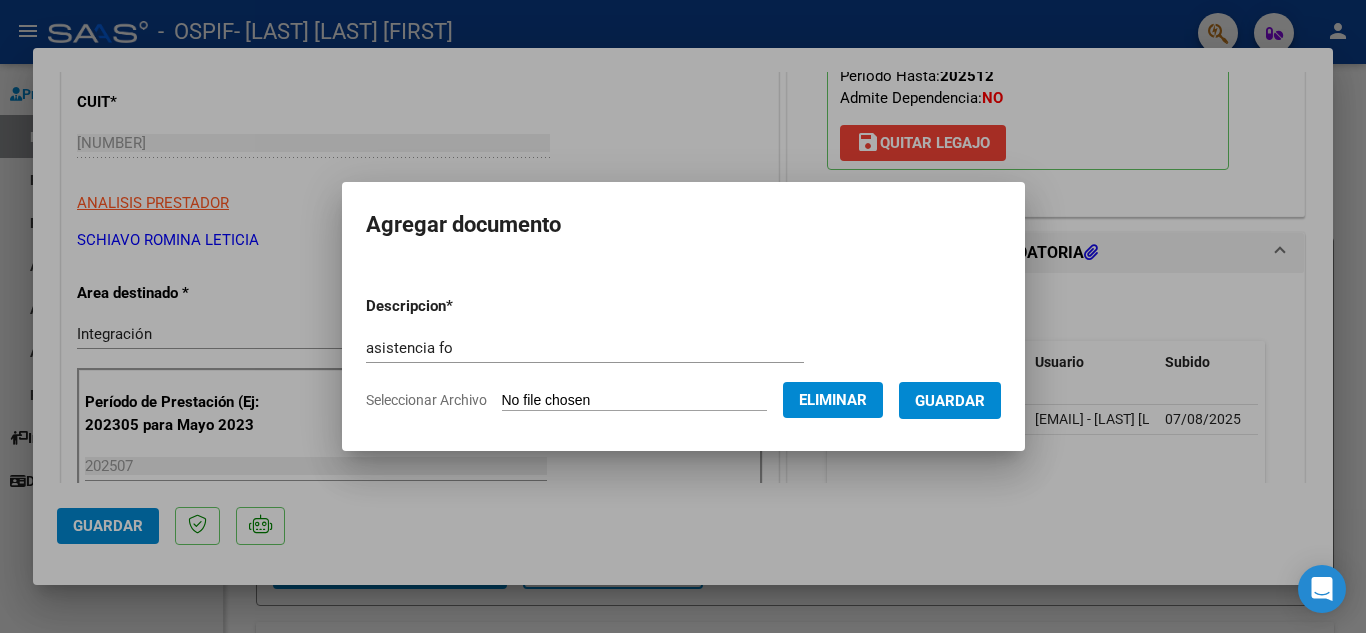 click on "Guardar" at bounding box center (950, 401) 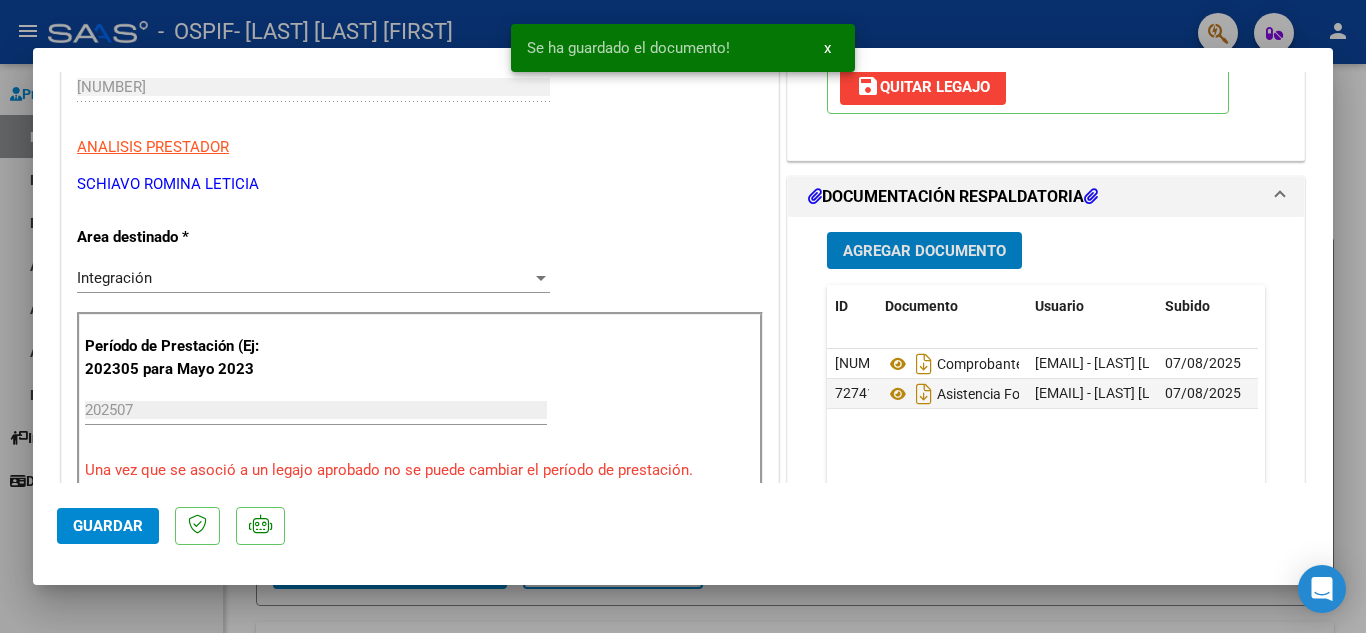 scroll, scrollTop: 400, scrollLeft: 0, axis: vertical 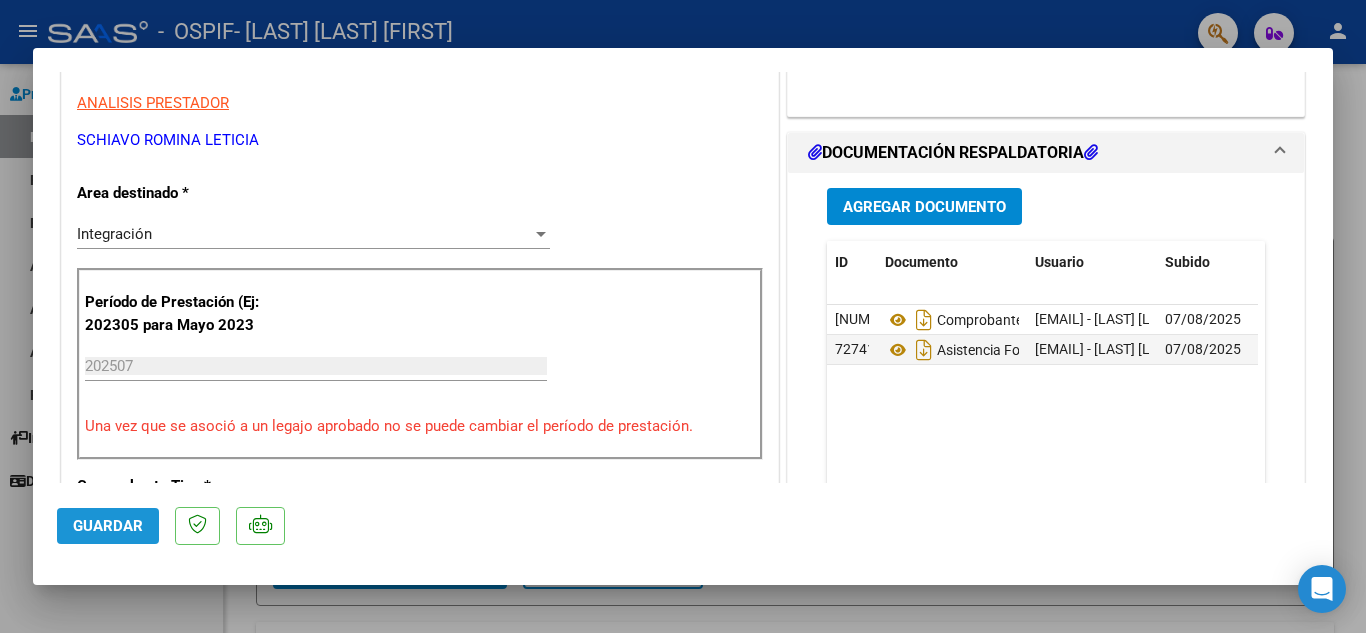 click on "Guardar" 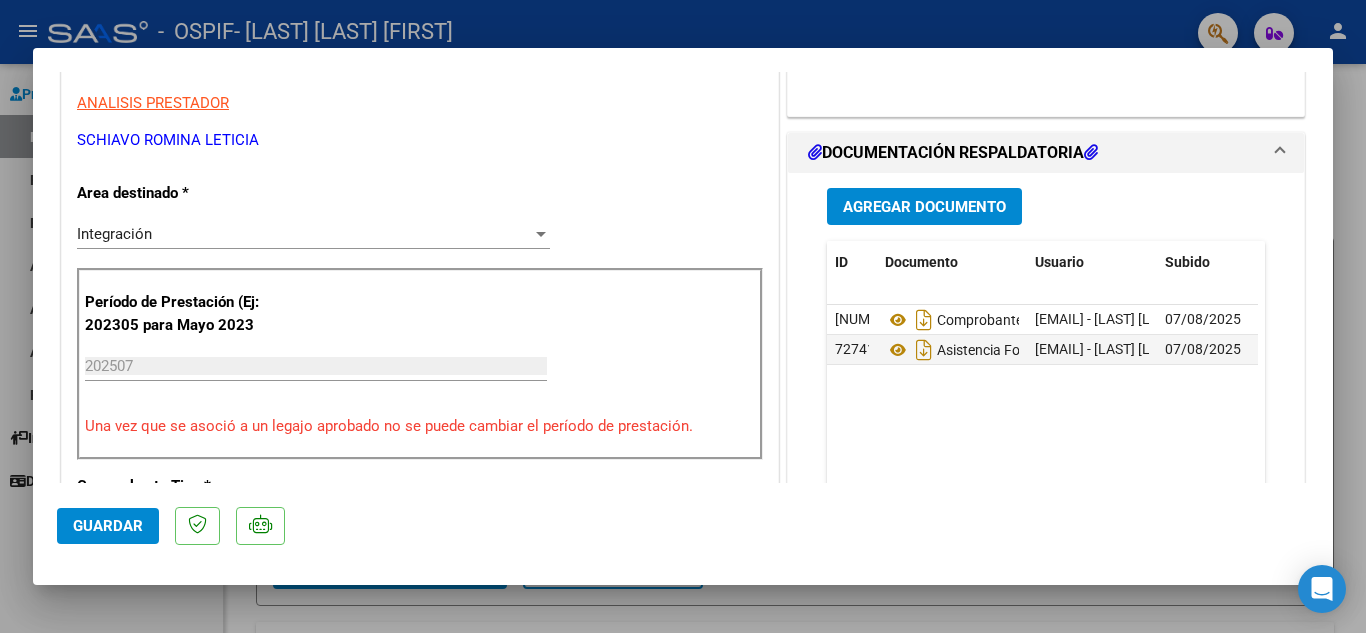 click at bounding box center [683, 316] 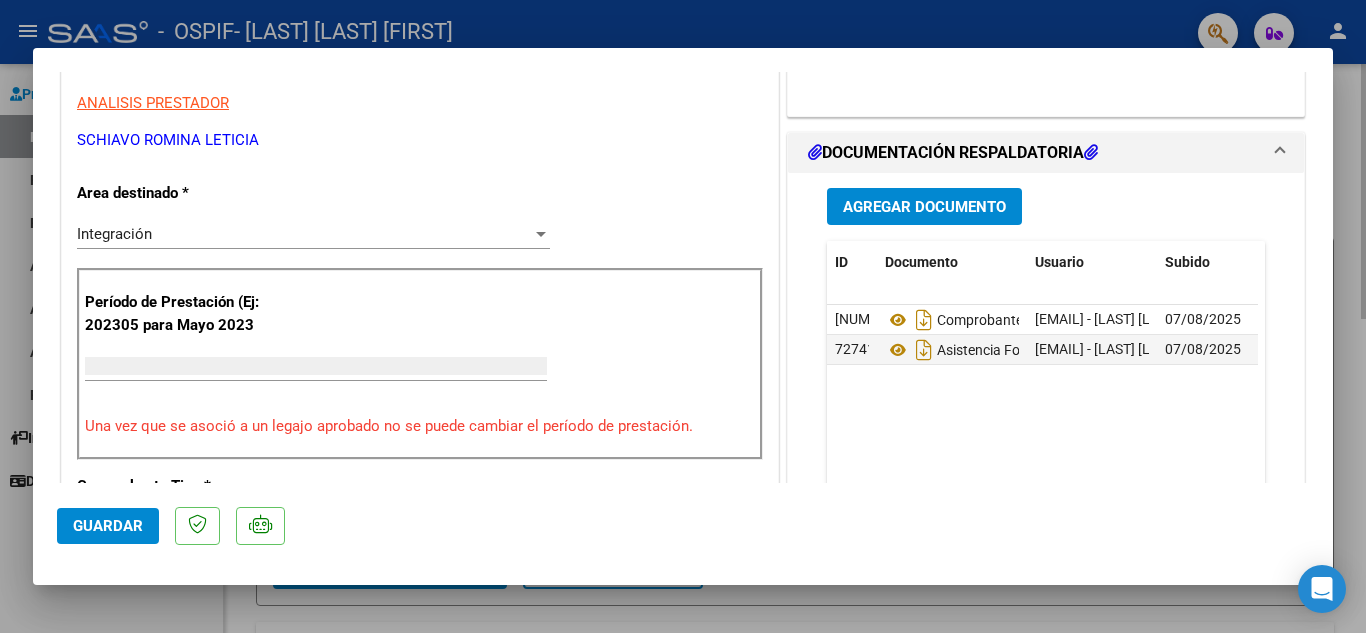 scroll, scrollTop: 0, scrollLeft: 0, axis: both 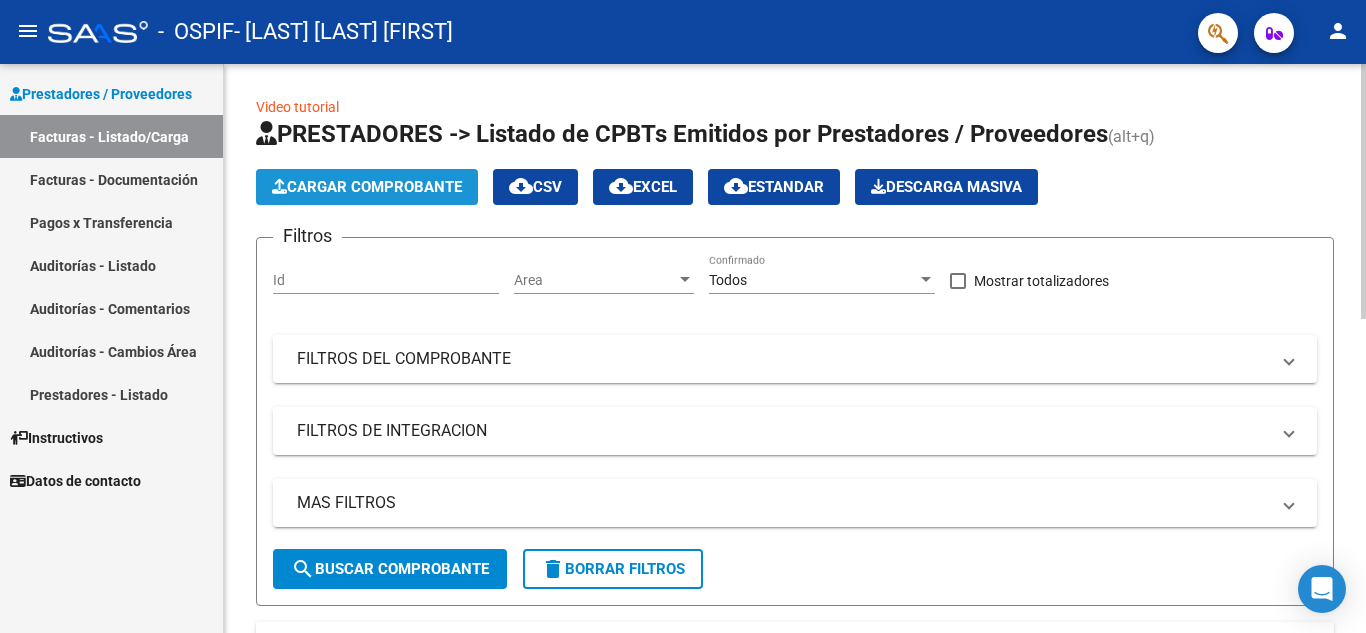 click on "Cargar Comprobante" 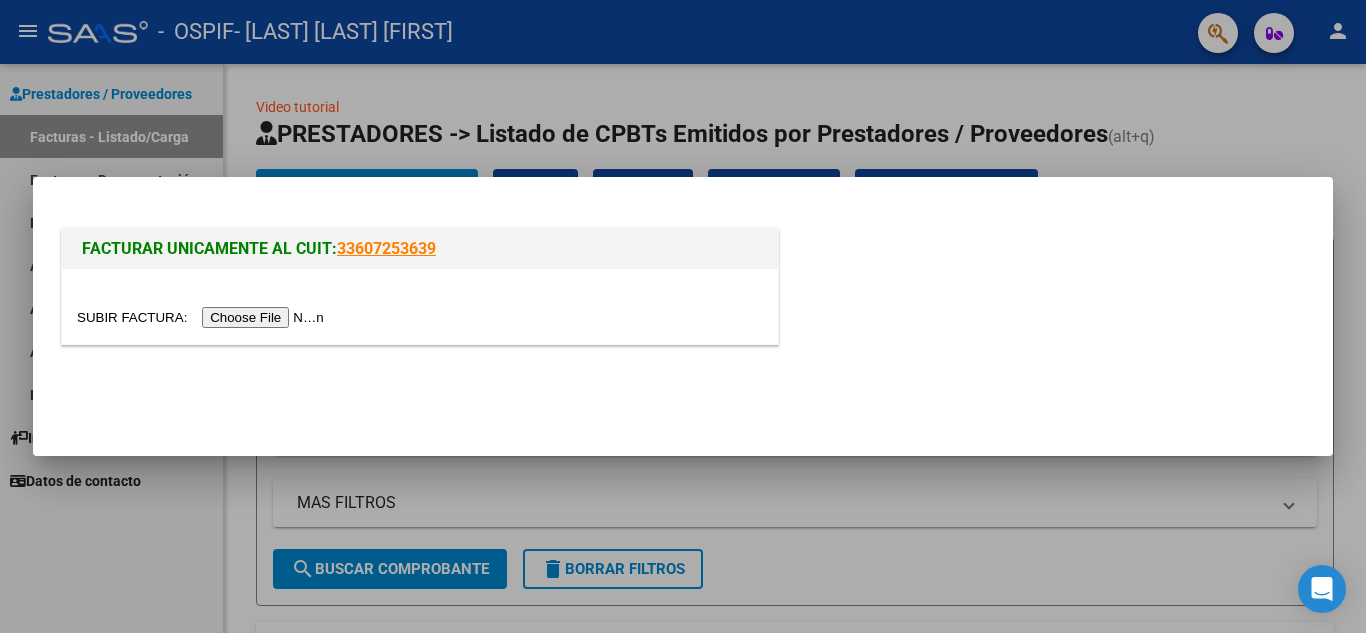click at bounding box center (203, 317) 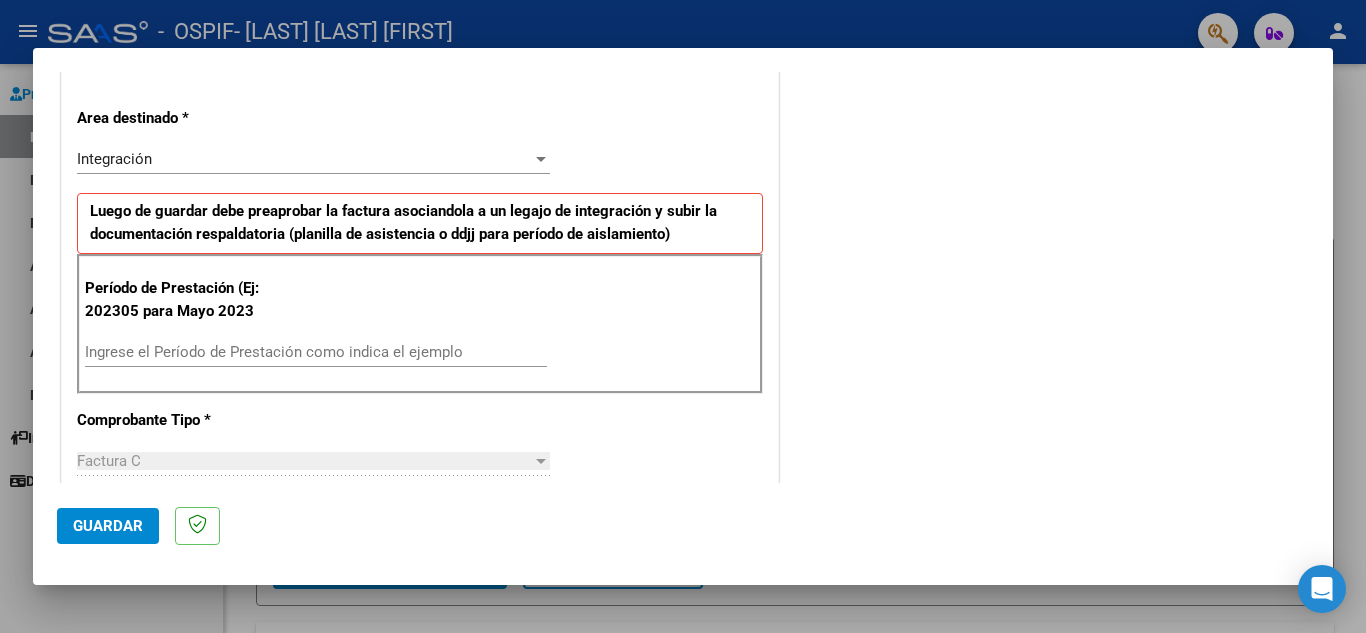 scroll, scrollTop: 400, scrollLeft: 0, axis: vertical 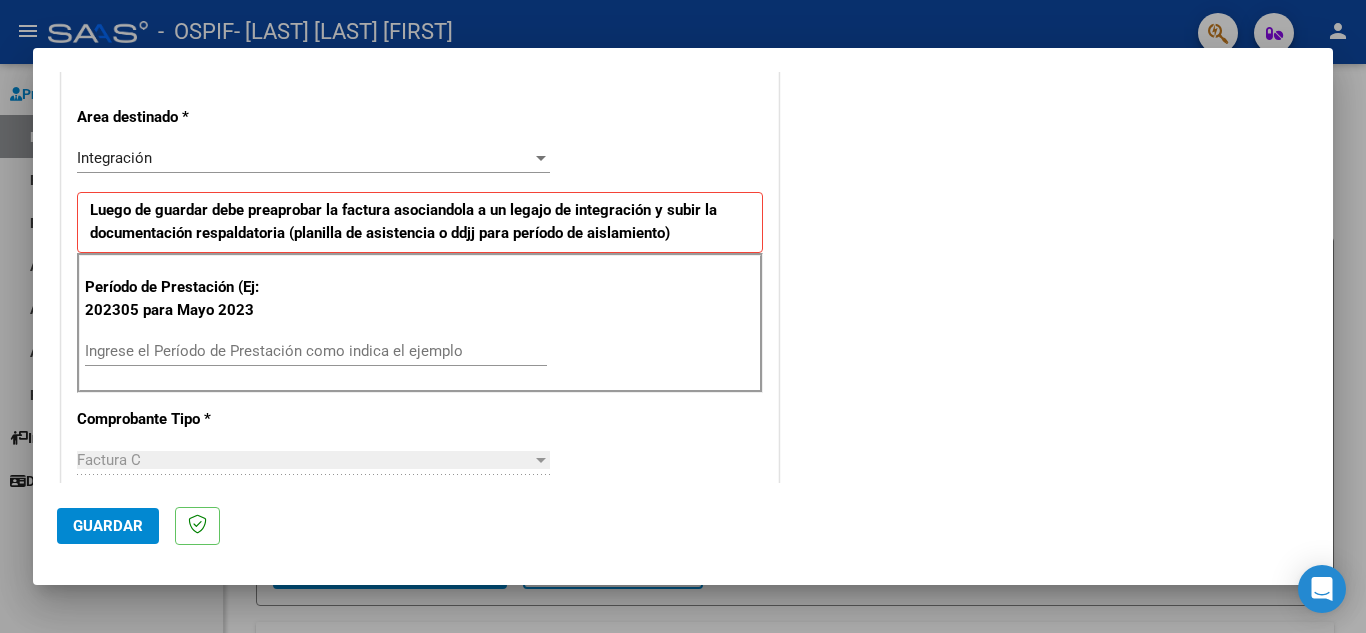click on "Ingrese el Período de Prestación como indica el ejemplo" at bounding box center (316, 351) 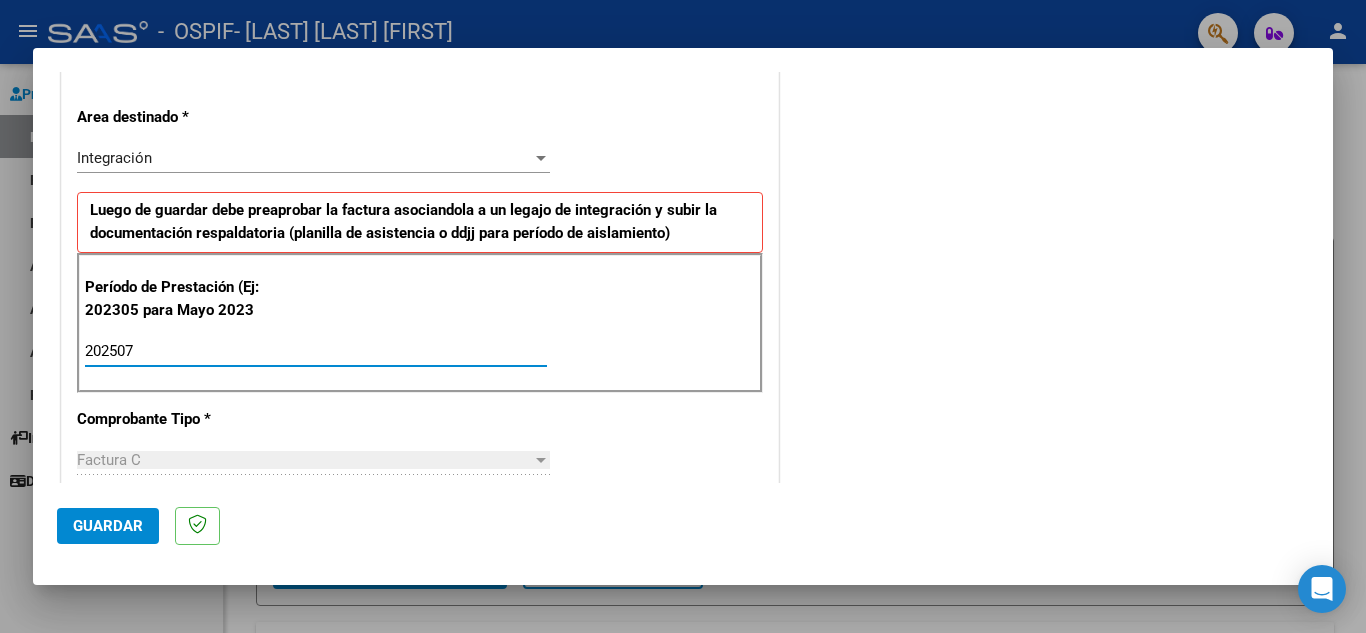 type on "202507" 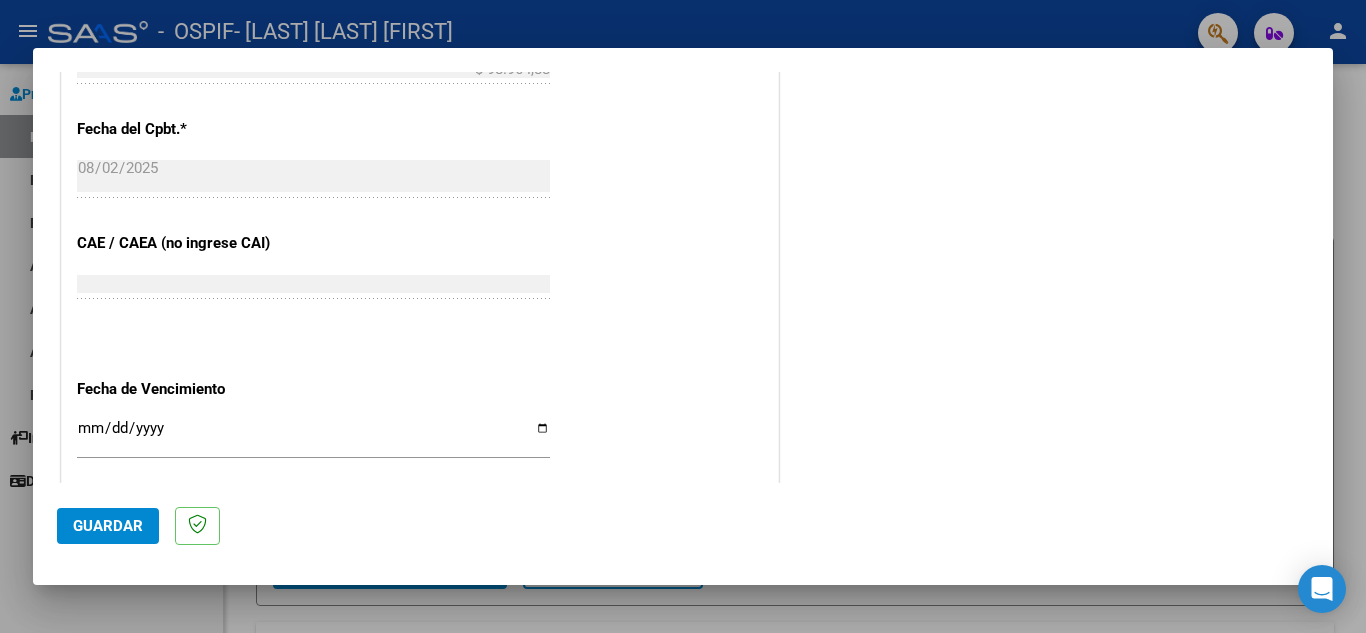 scroll, scrollTop: 1100, scrollLeft: 0, axis: vertical 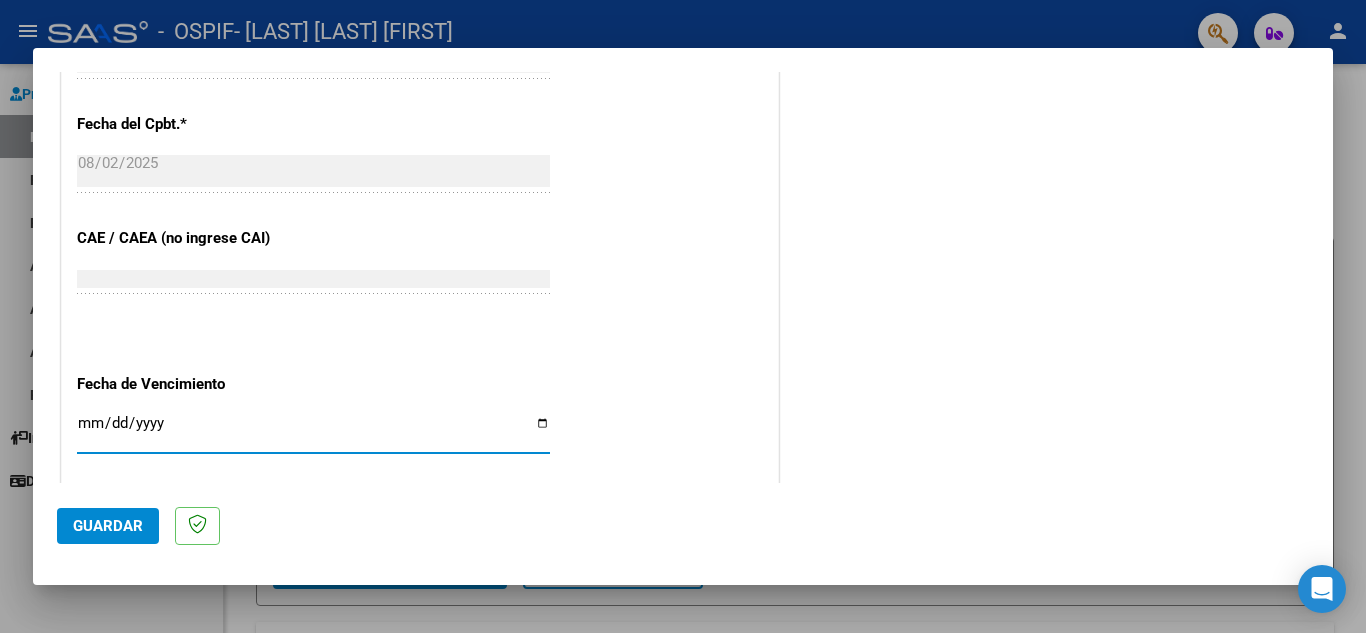 click on "Ingresar la fecha" at bounding box center (313, 431) 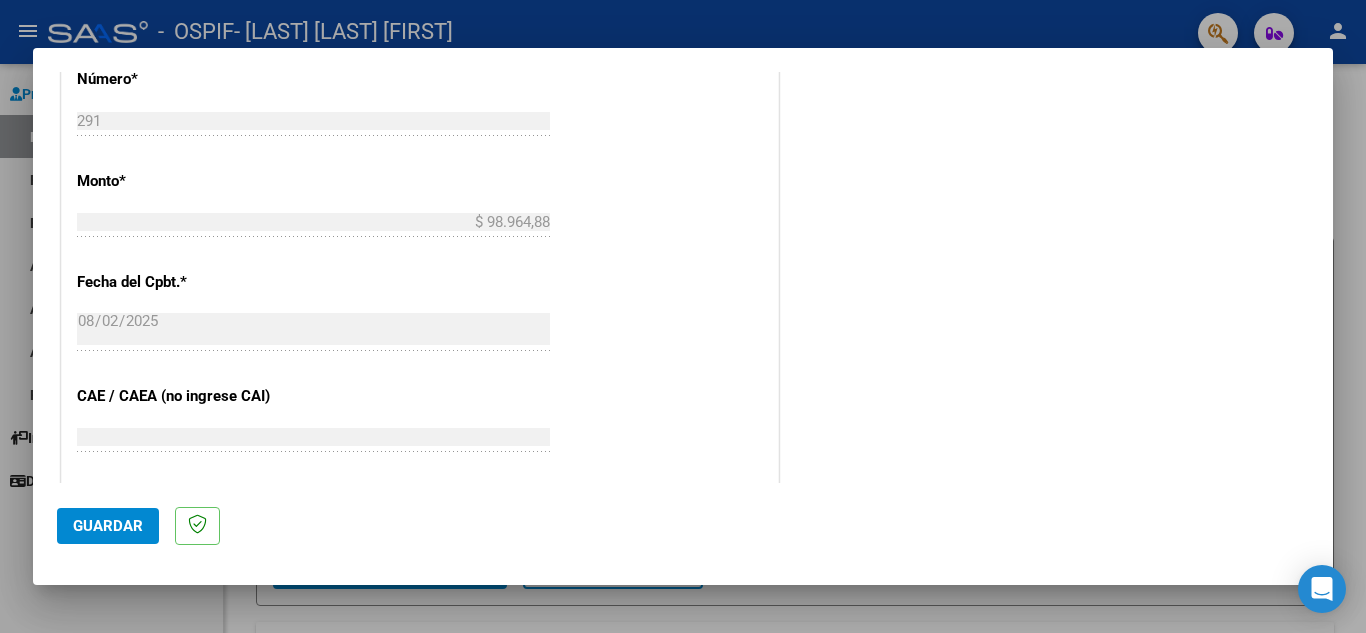scroll, scrollTop: 1300, scrollLeft: 0, axis: vertical 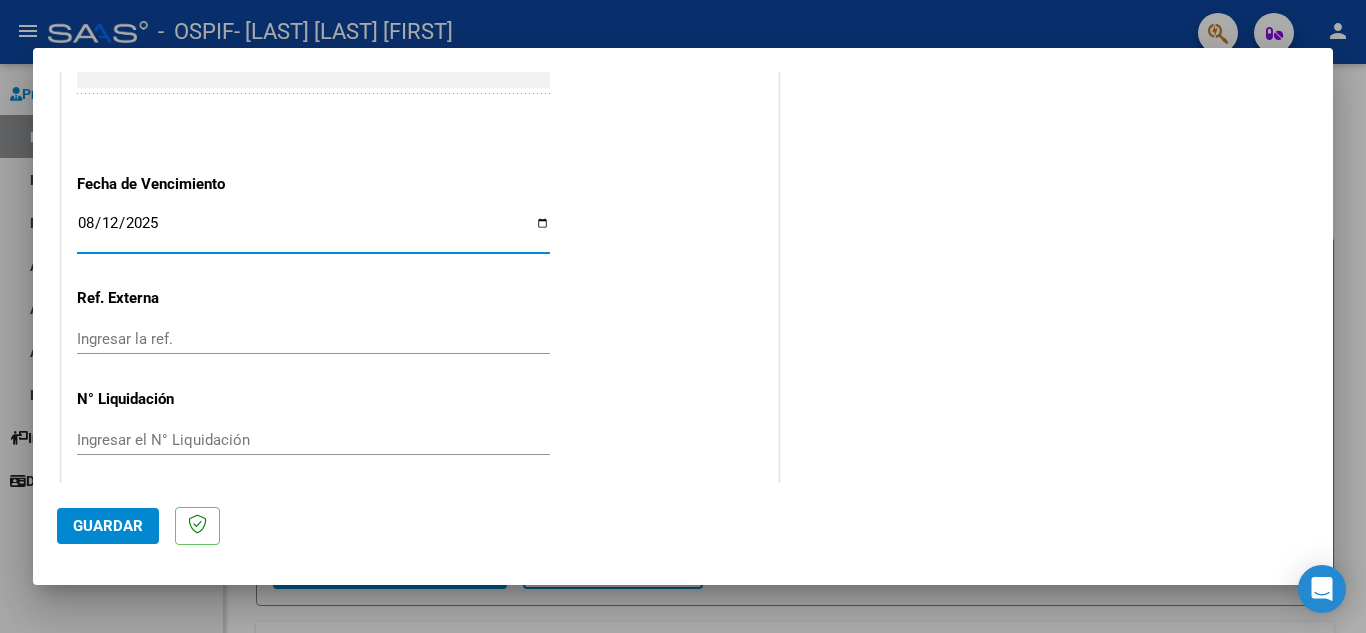 click on "Guardar" 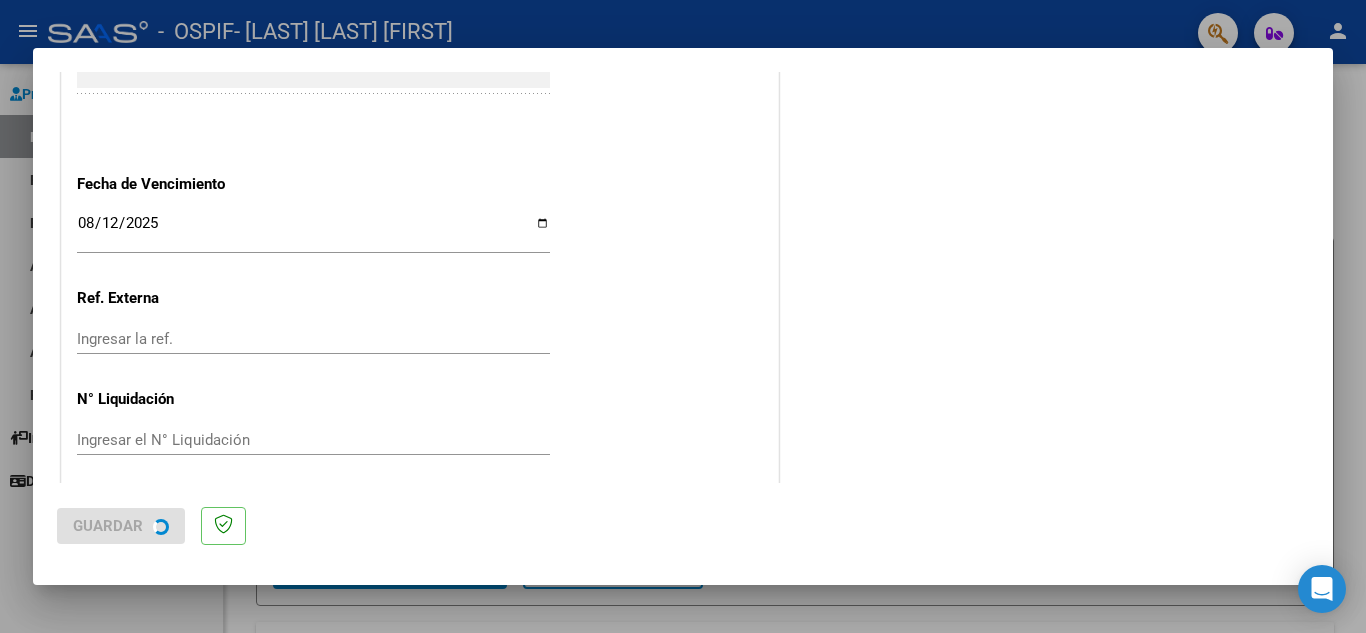 scroll, scrollTop: 0, scrollLeft: 0, axis: both 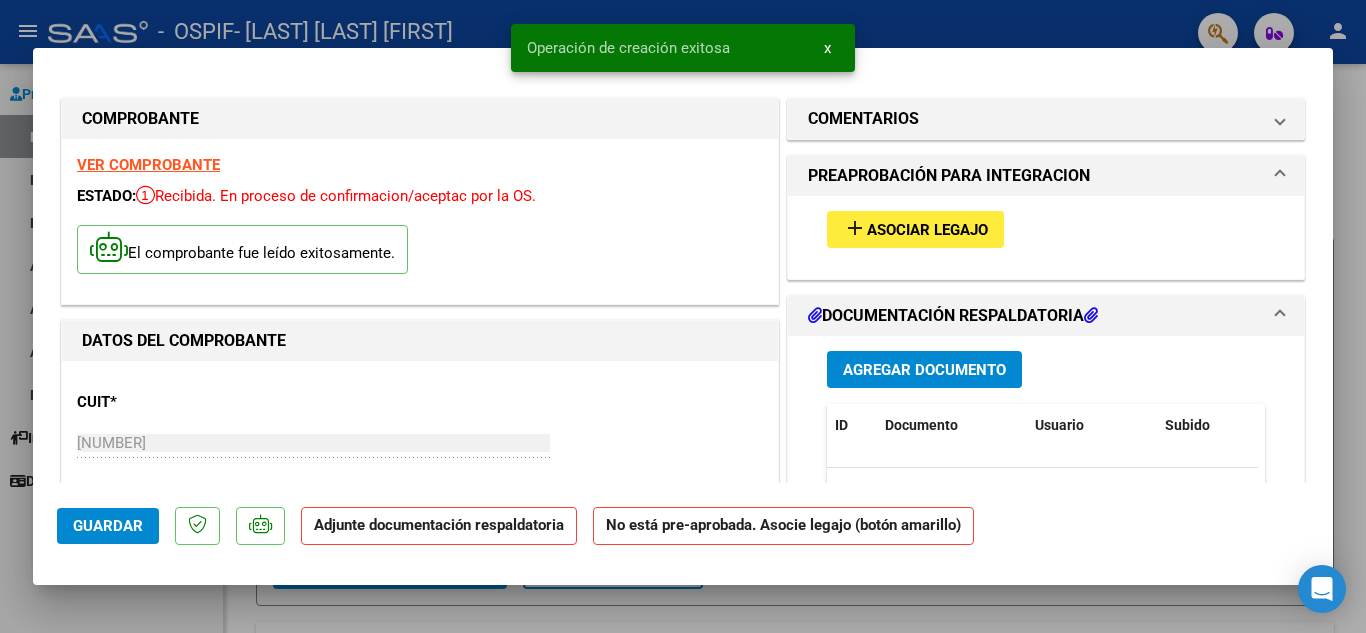 click on "add Asociar Legajo" at bounding box center (915, 229) 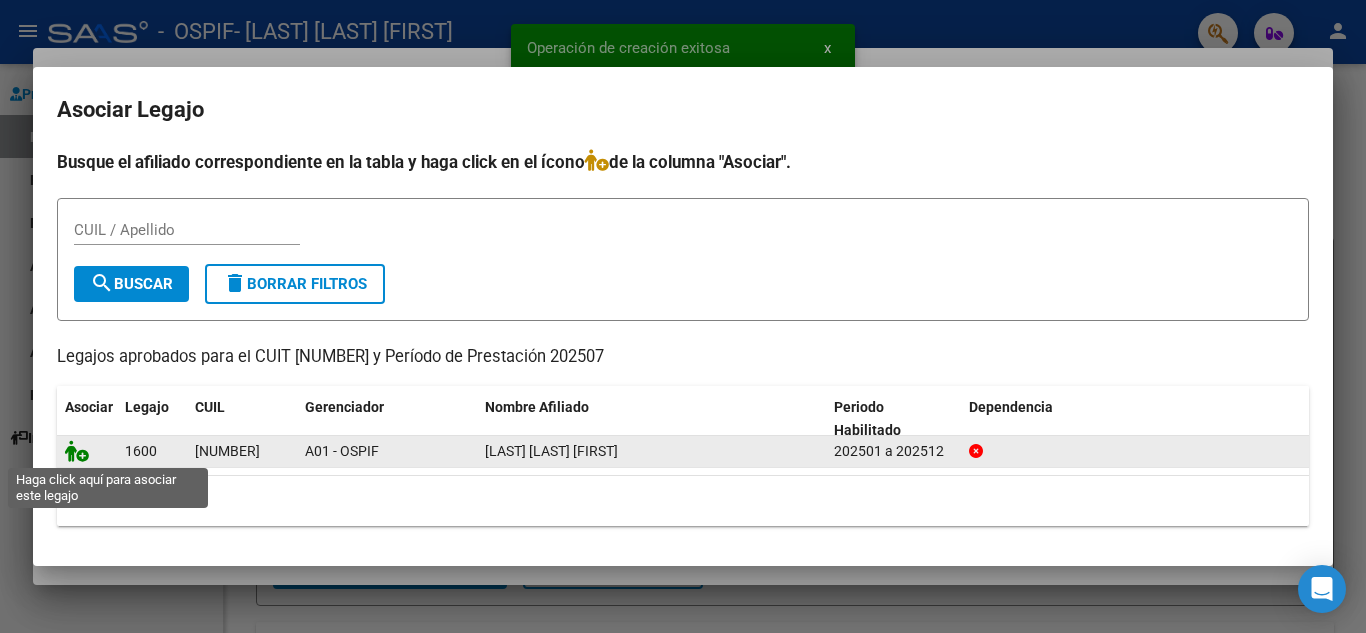 click 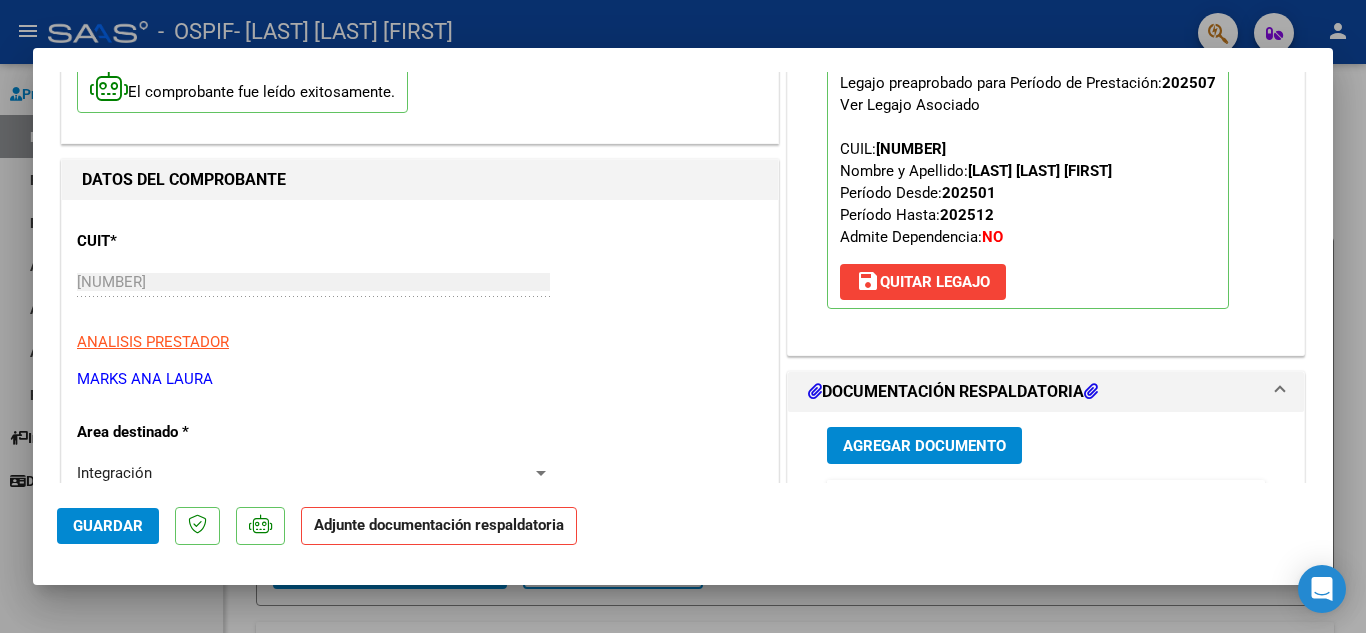 scroll, scrollTop: 300, scrollLeft: 0, axis: vertical 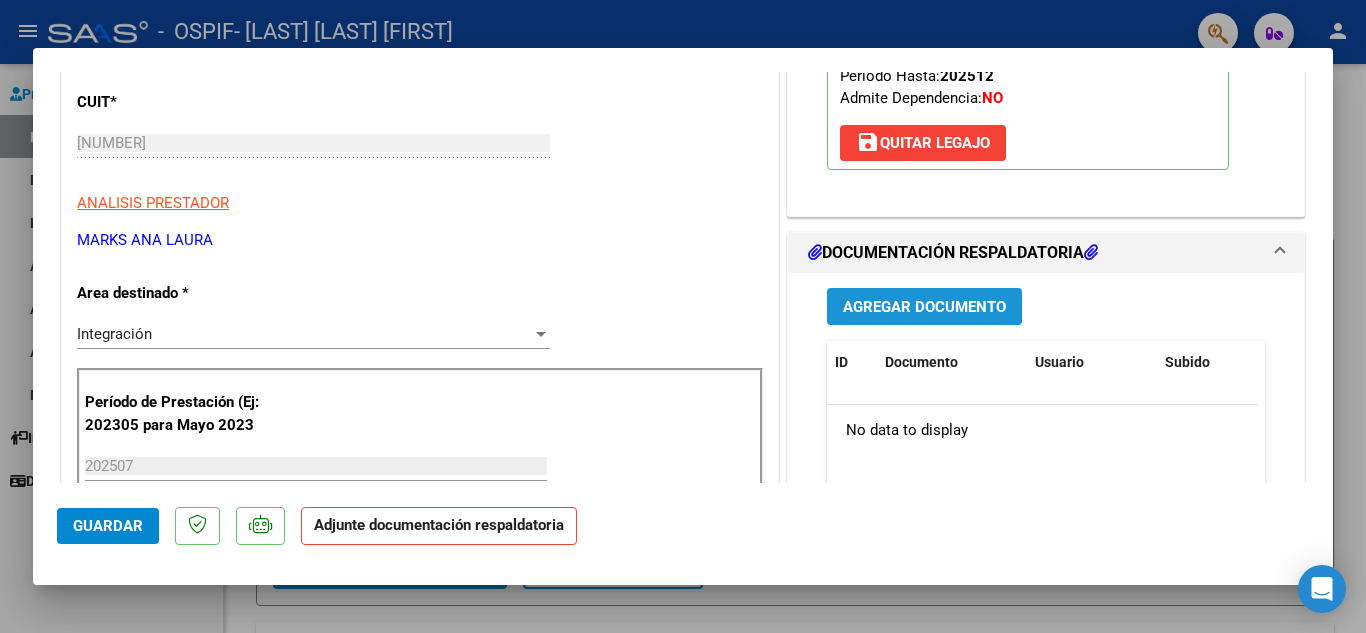 click on "Agregar Documento" at bounding box center (924, 306) 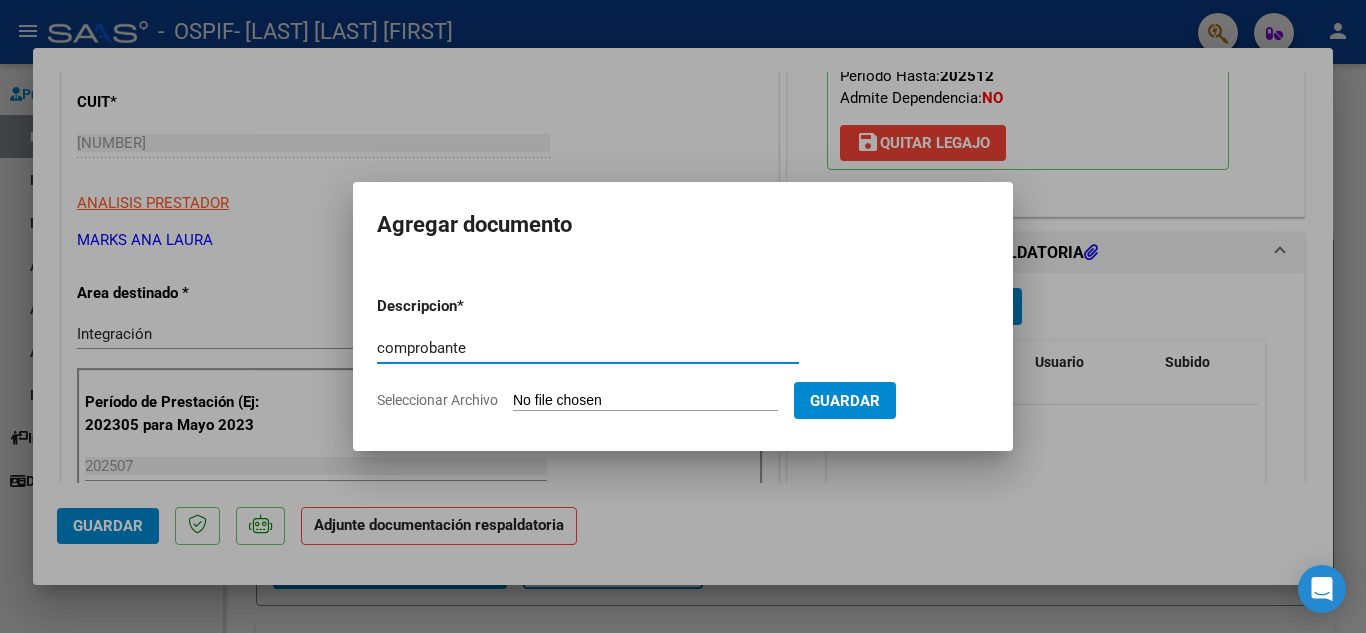 type on "comprobante" 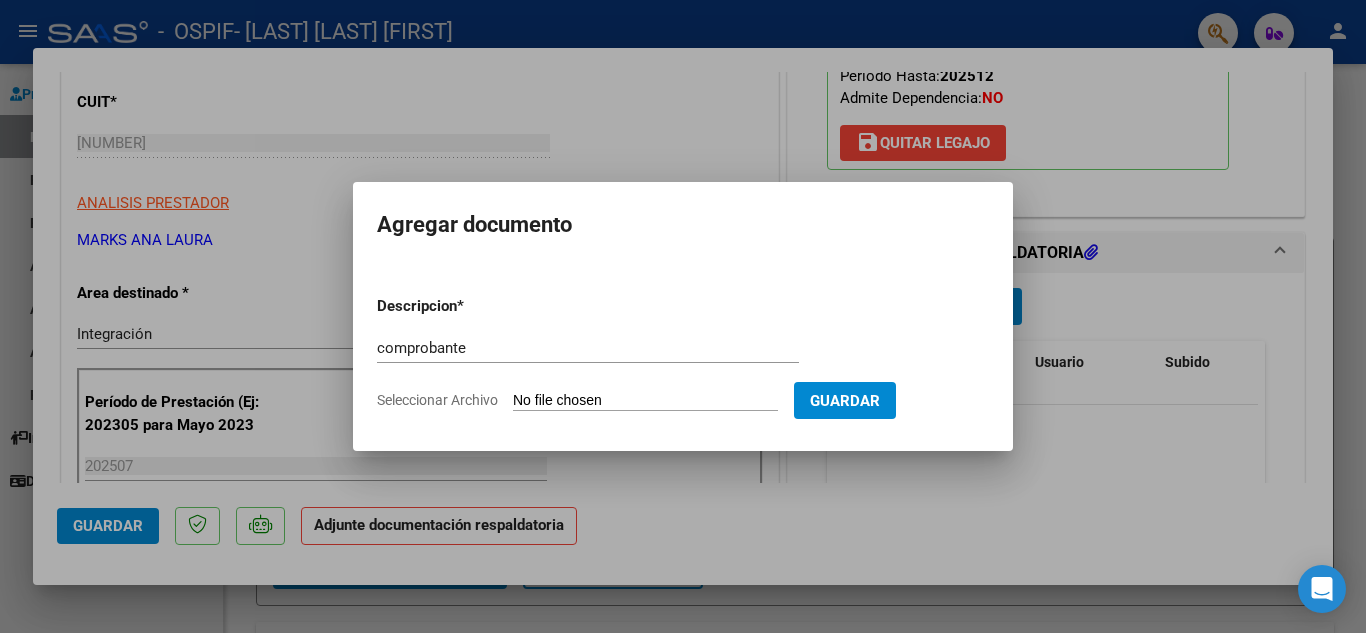 type on "C:\fakepath\[NUMBER]_011_00002_00000291Benja M psp julio 2025.pdf" 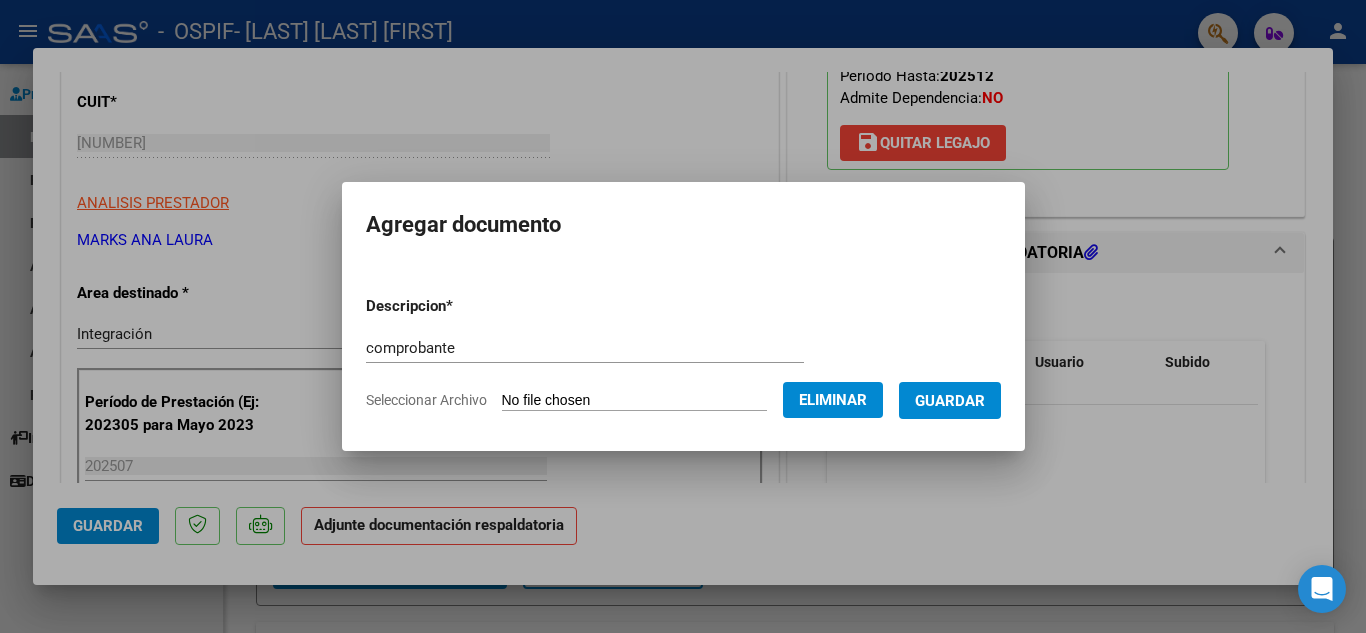 click on "Guardar" at bounding box center (950, 400) 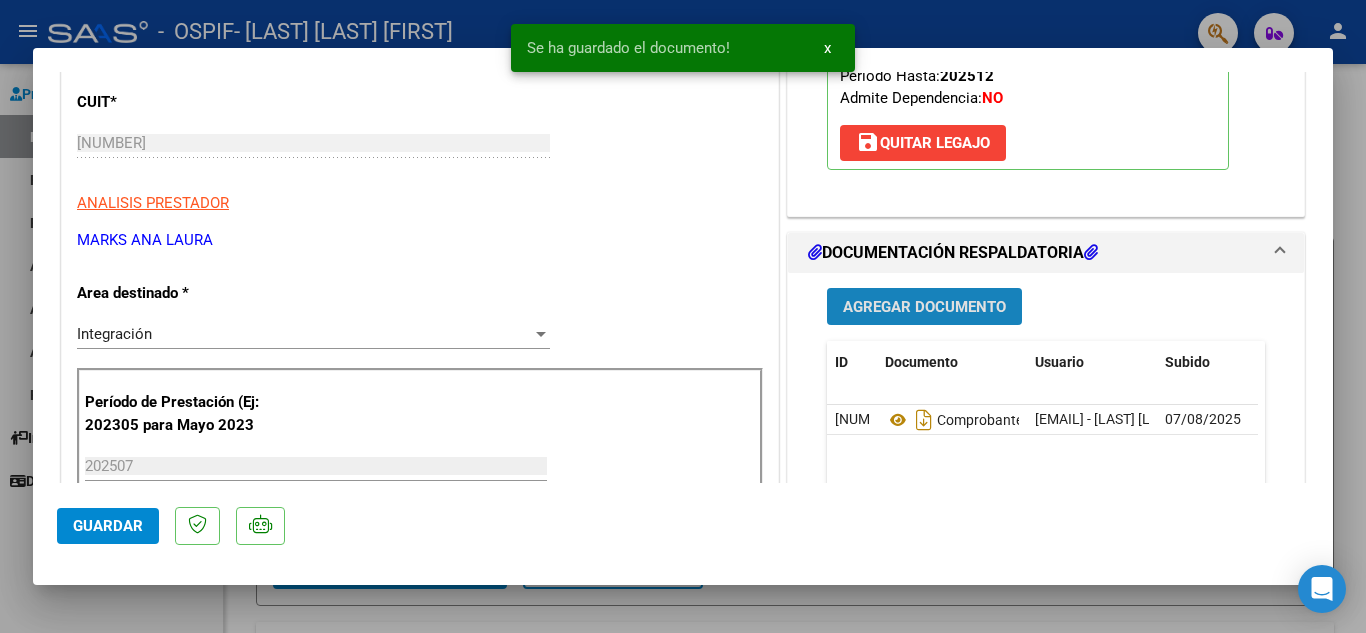 click on "Agregar Documento" at bounding box center [924, 307] 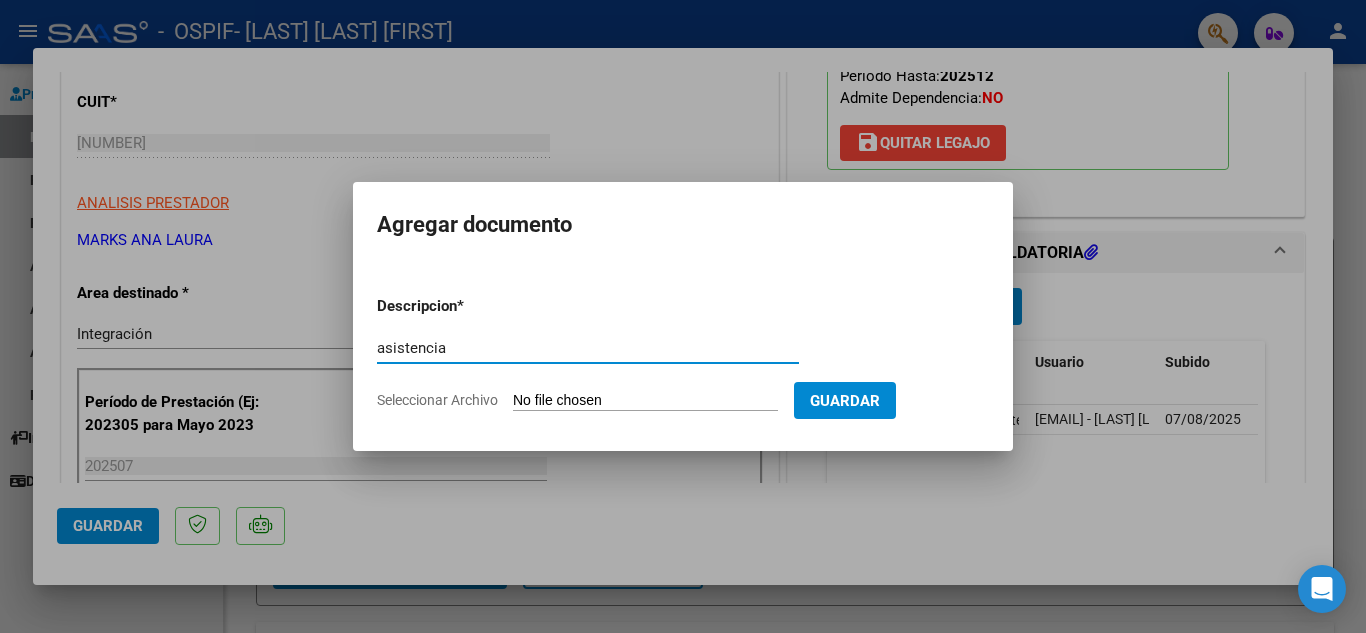 type on "asistencia" 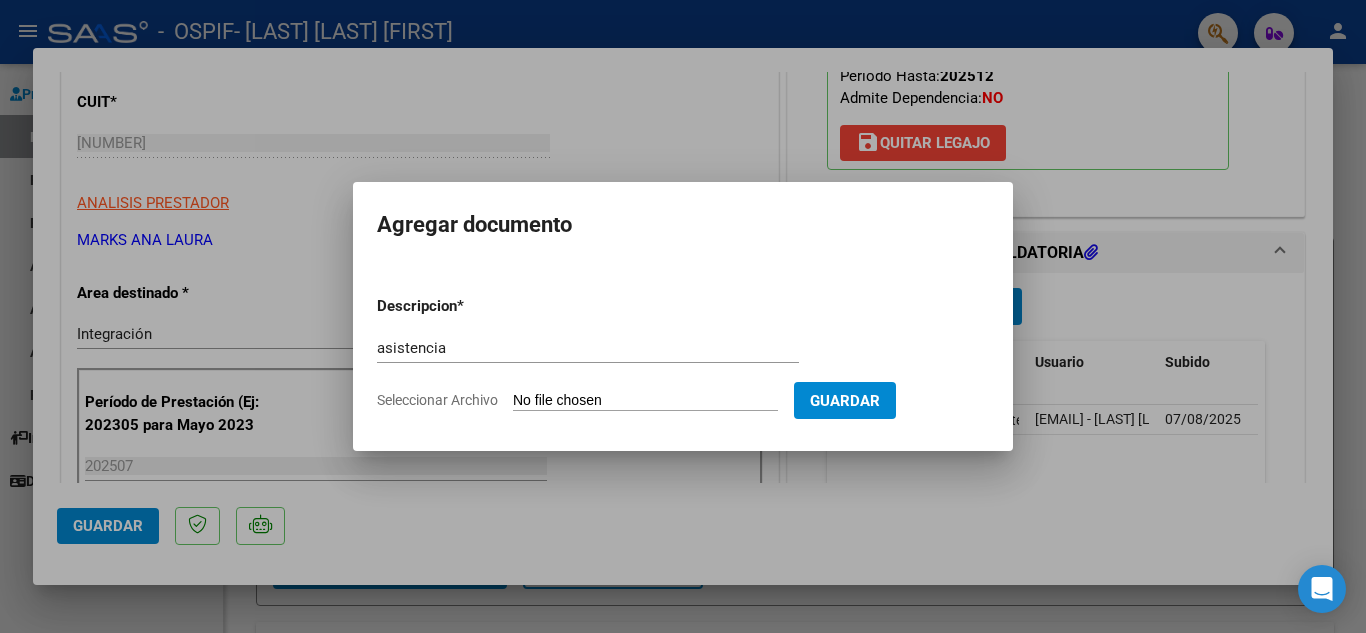 type on "C:\fakepath\[NAME] pg.pdf" 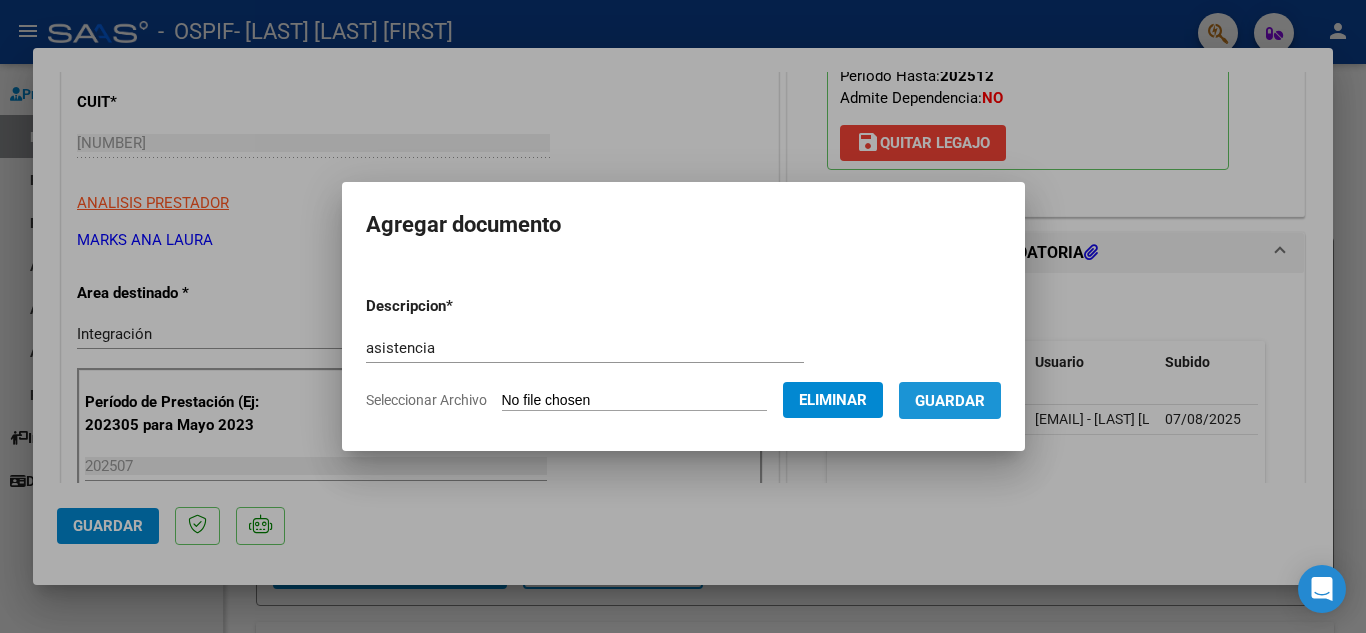 click on "Guardar" at bounding box center (950, 400) 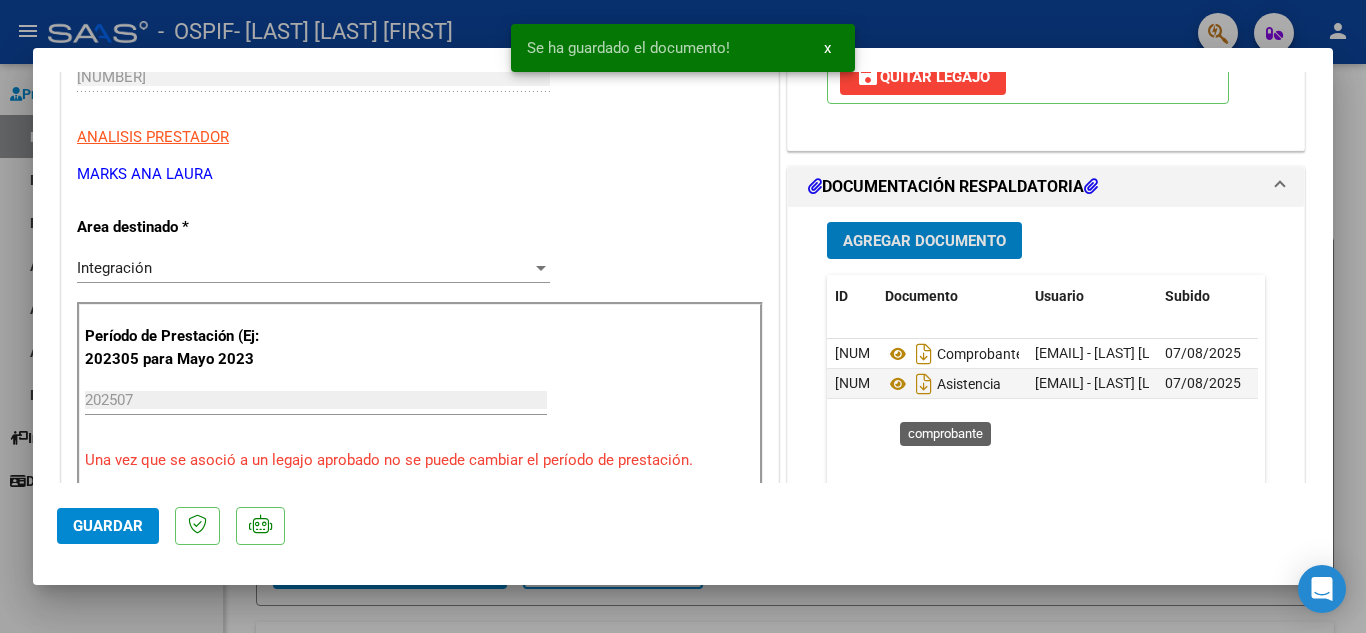 scroll, scrollTop: 400, scrollLeft: 0, axis: vertical 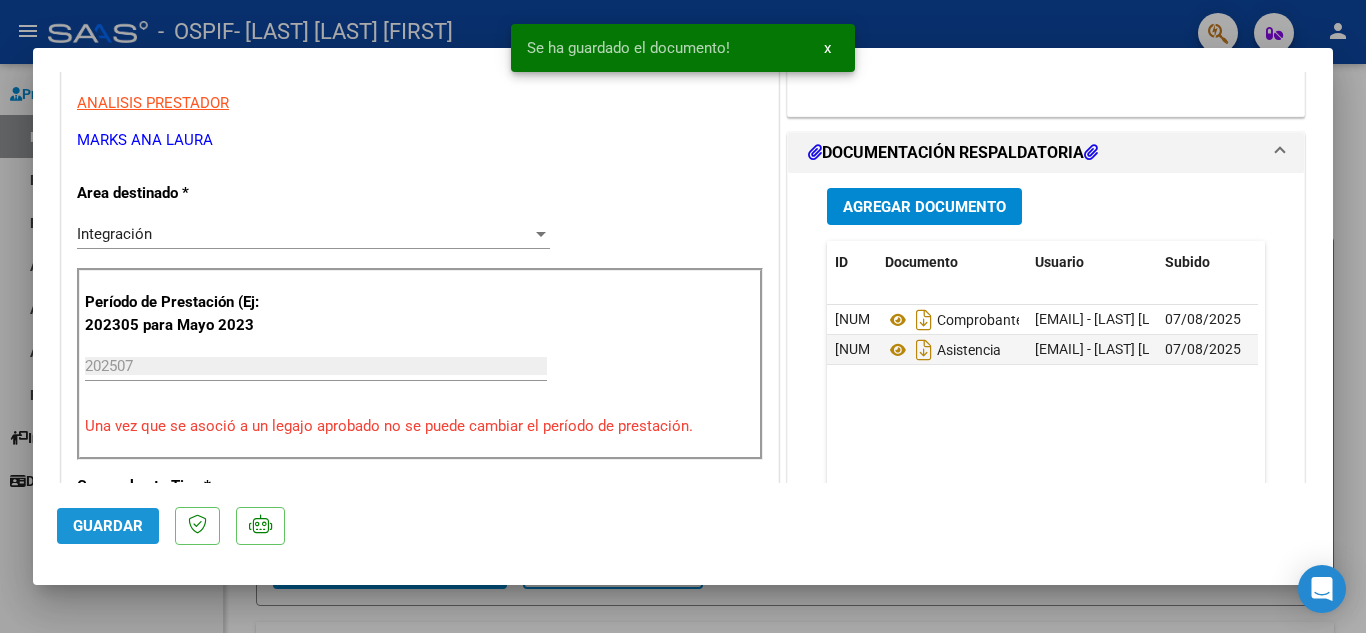 click on "Guardar" 